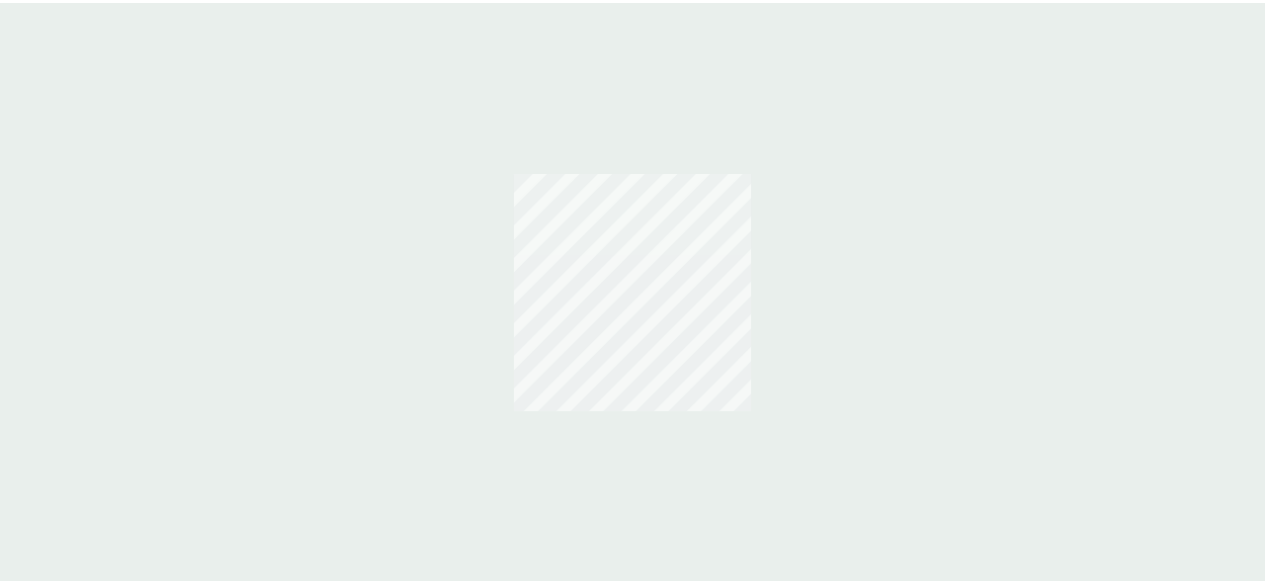 scroll, scrollTop: 0, scrollLeft: 0, axis: both 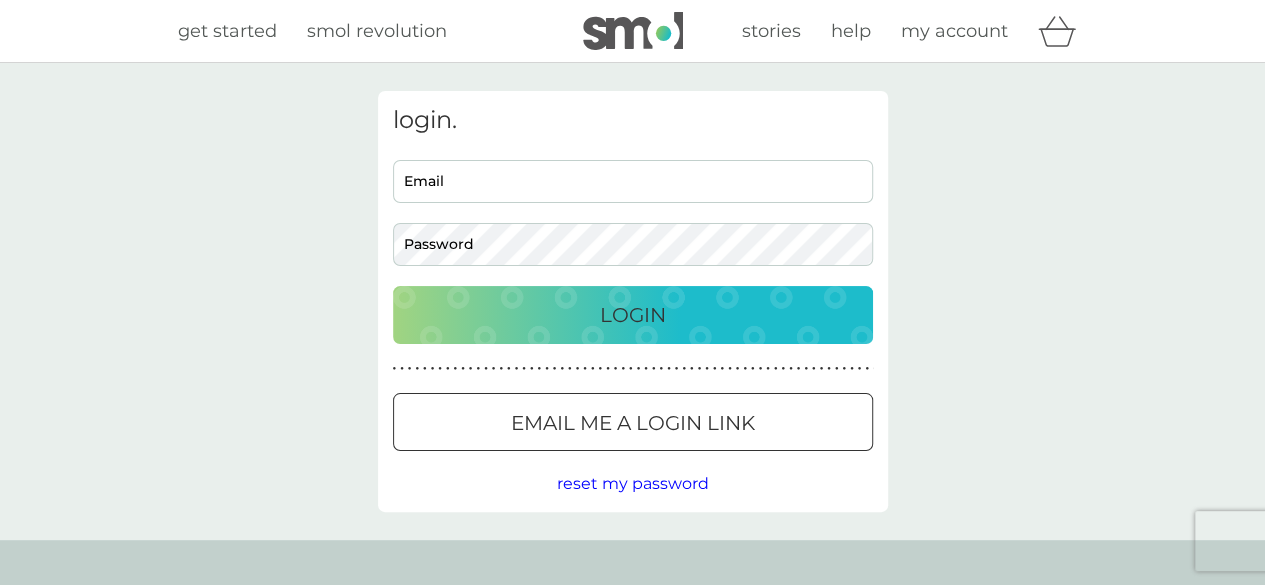 type on "caclay13@gmail.com" 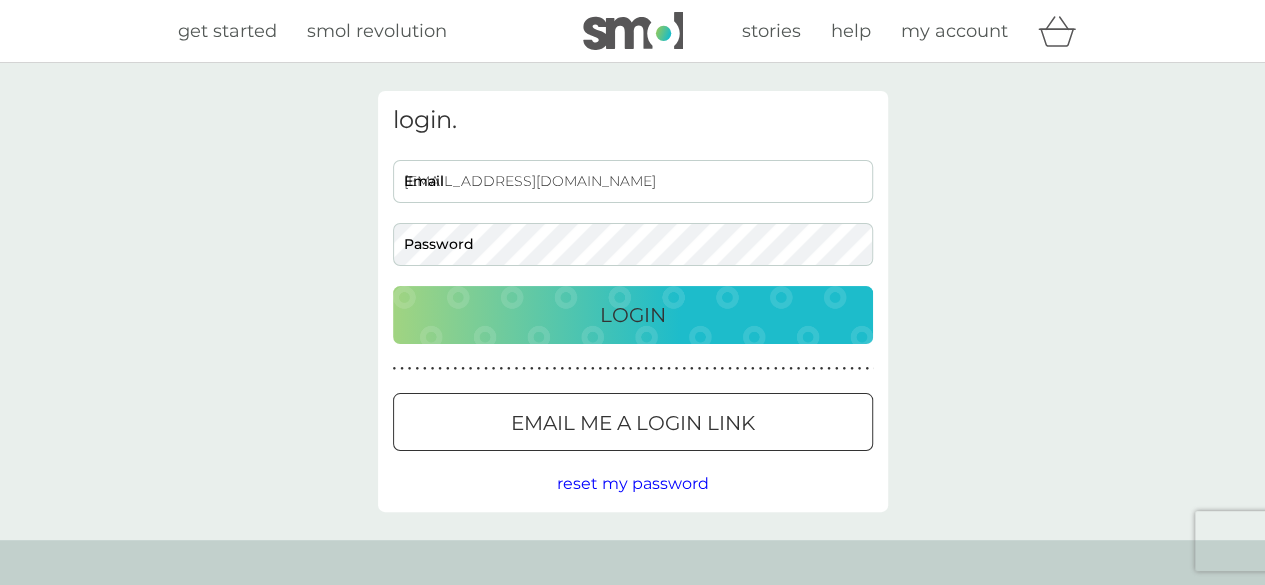 click on "Login" at bounding box center (633, 315) 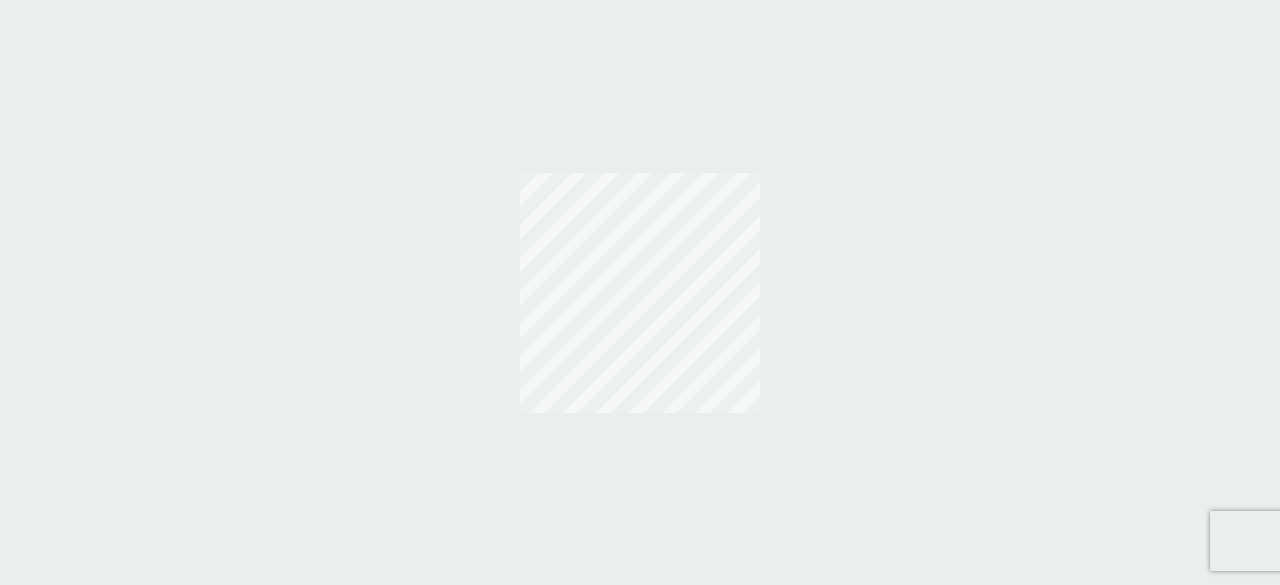 scroll, scrollTop: 0, scrollLeft: 0, axis: both 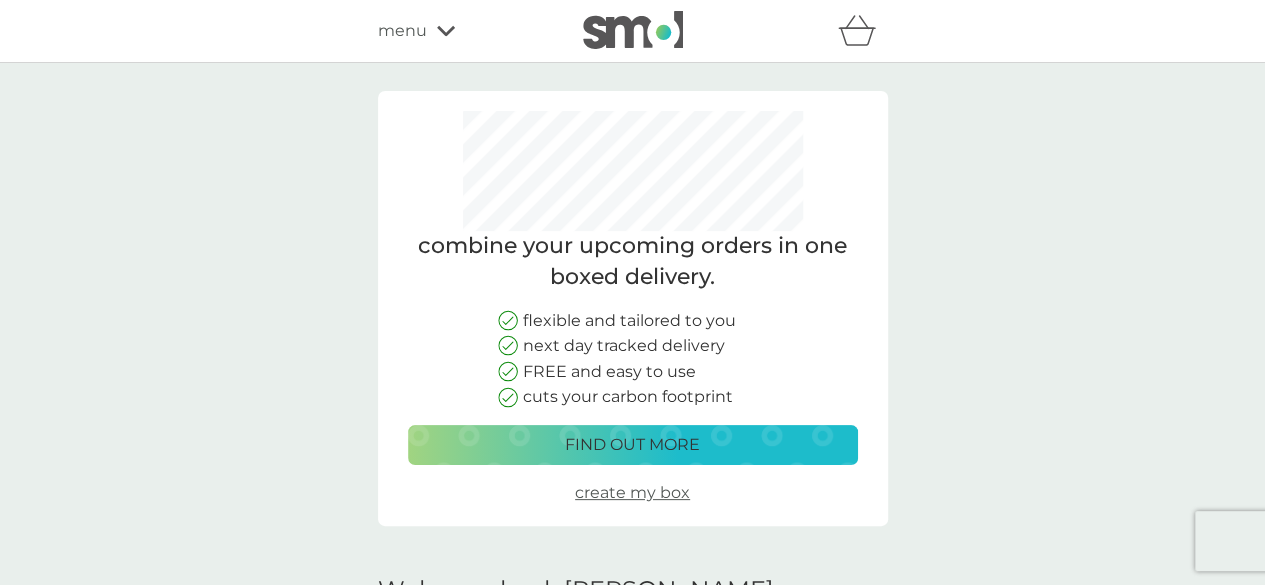 click on "menu" at bounding box center (402, 31) 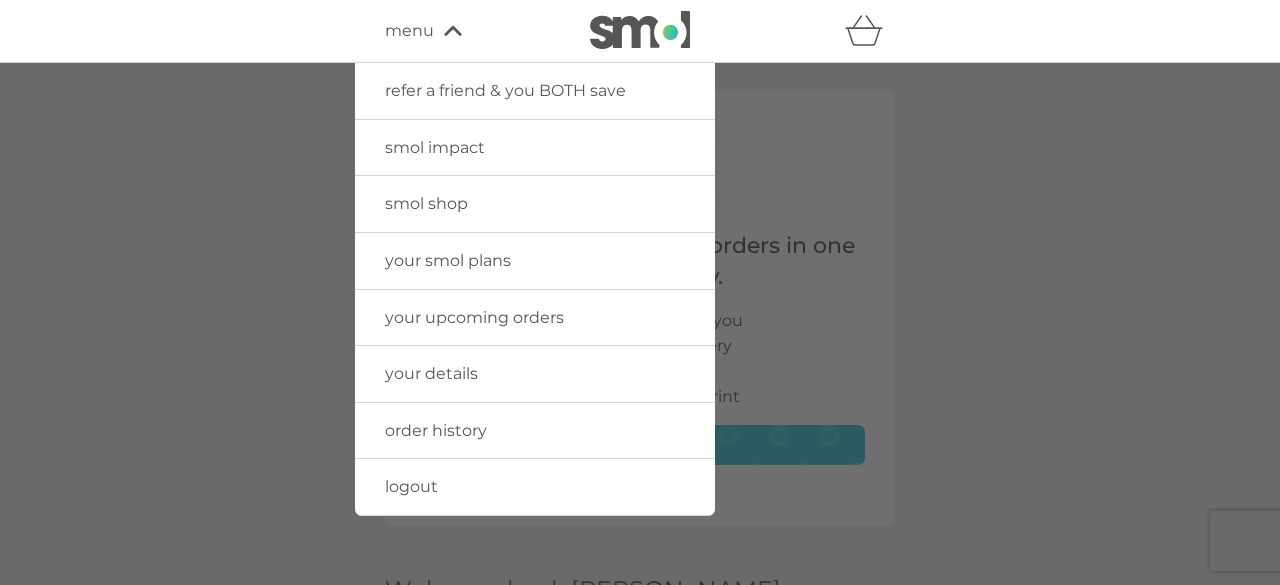 click on "smol shop" at bounding box center (426, 203) 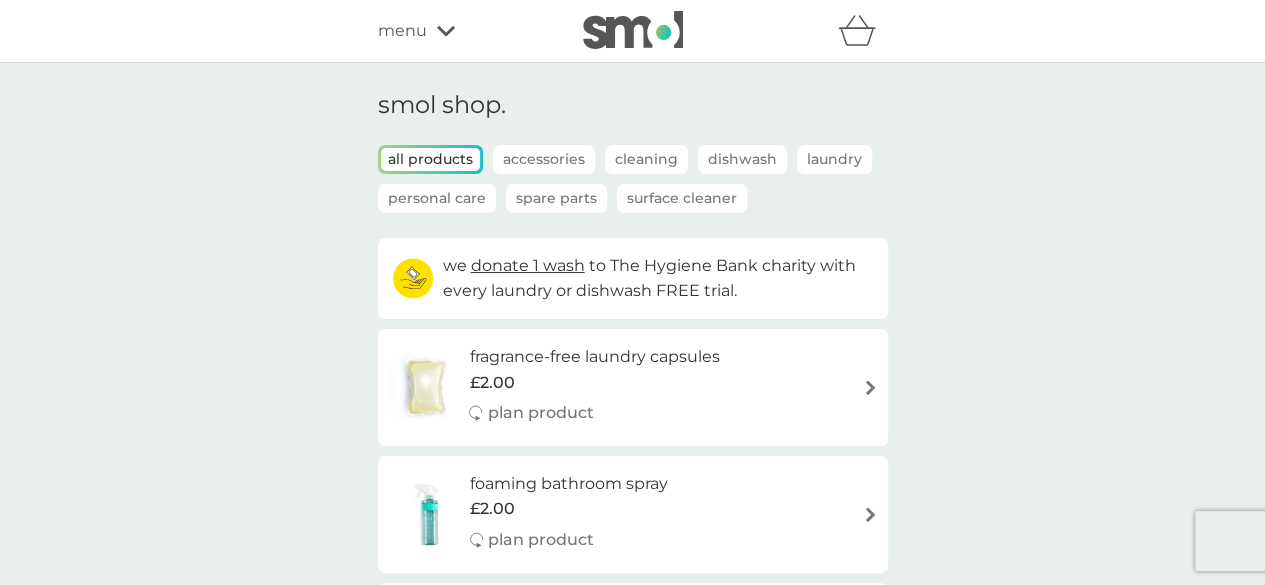 click on "Personal Care" at bounding box center (437, 198) 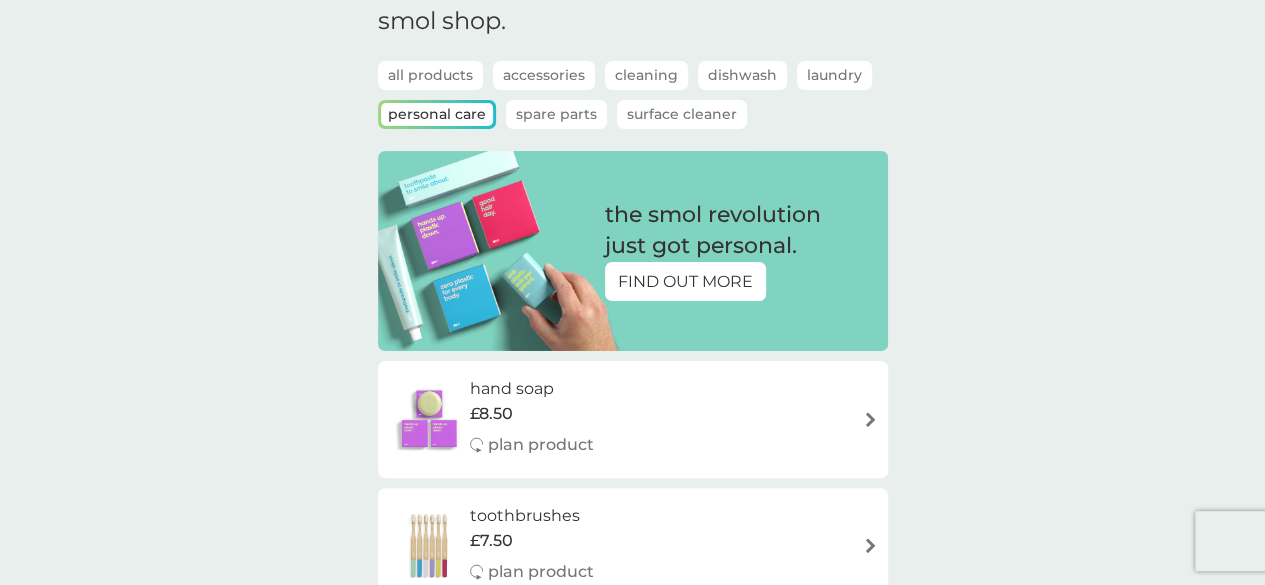 scroll, scrollTop: 0, scrollLeft: 0, axis: both 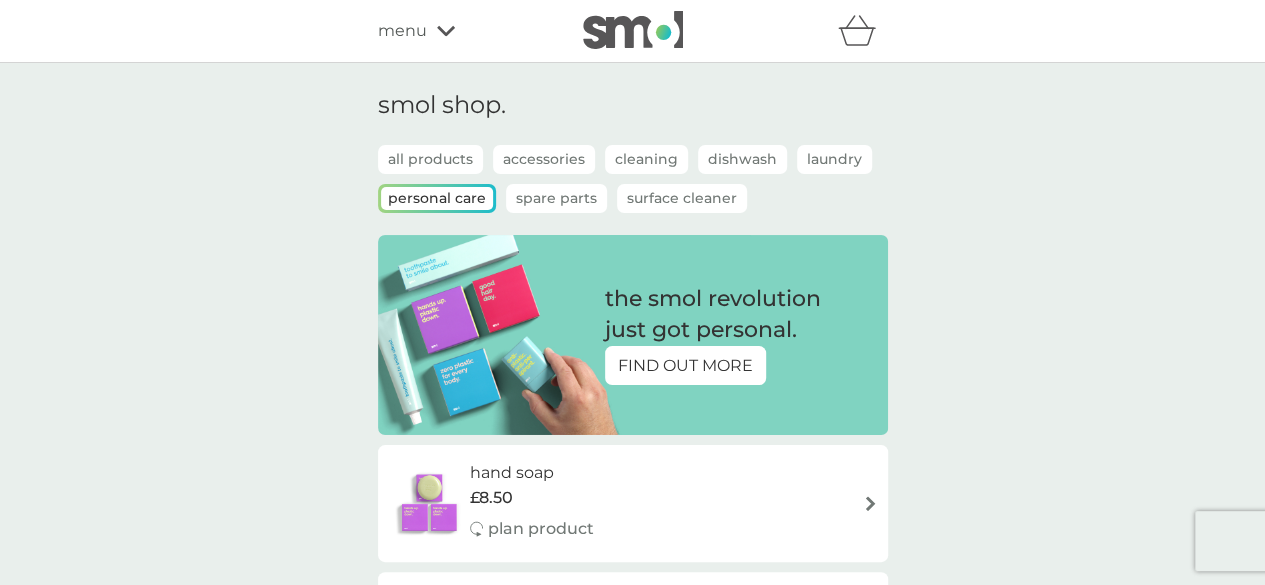 click on "Accessories" at bounding box center (544, 159) 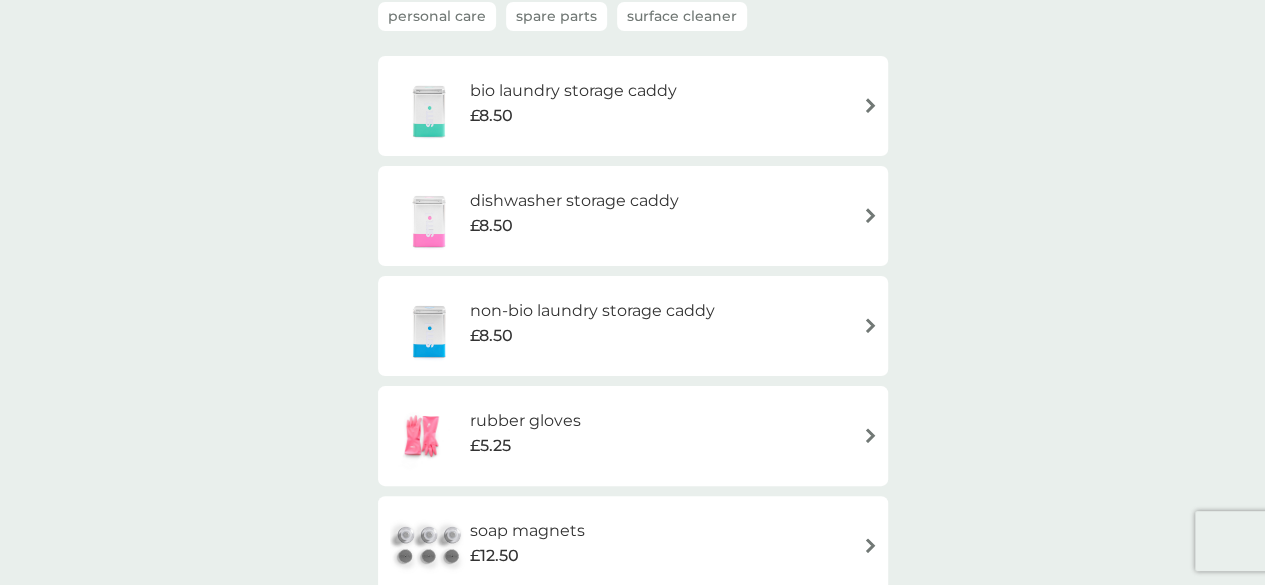scroll, scrollTop: 0, scrollLeft: 0, axis: both 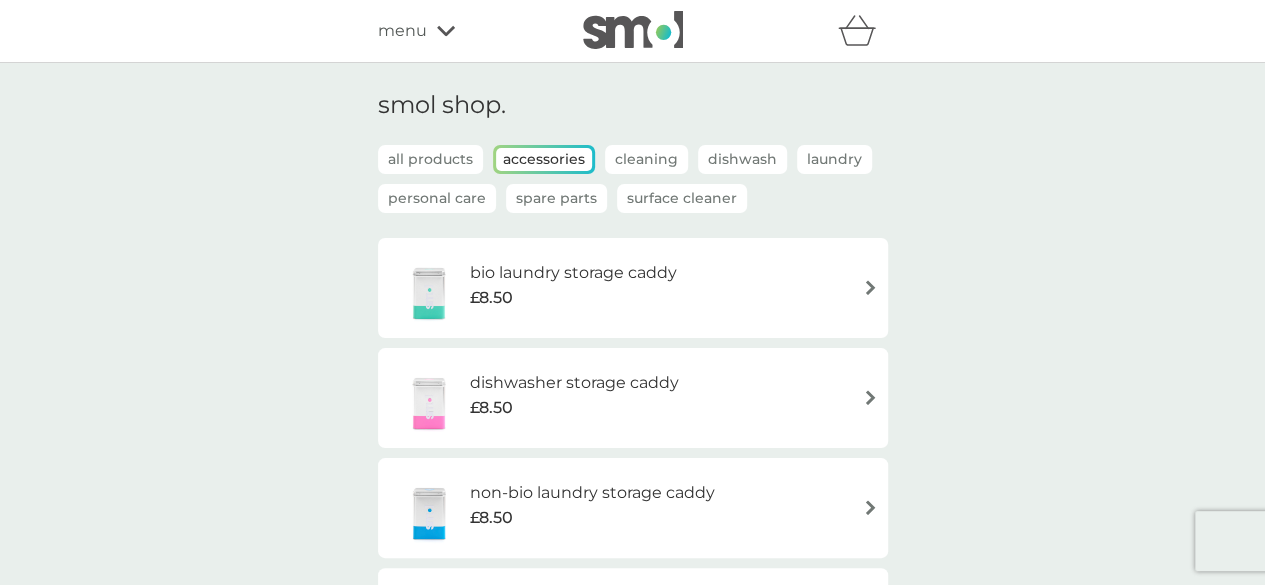 click on "all products" at bounding box center (430, 159) 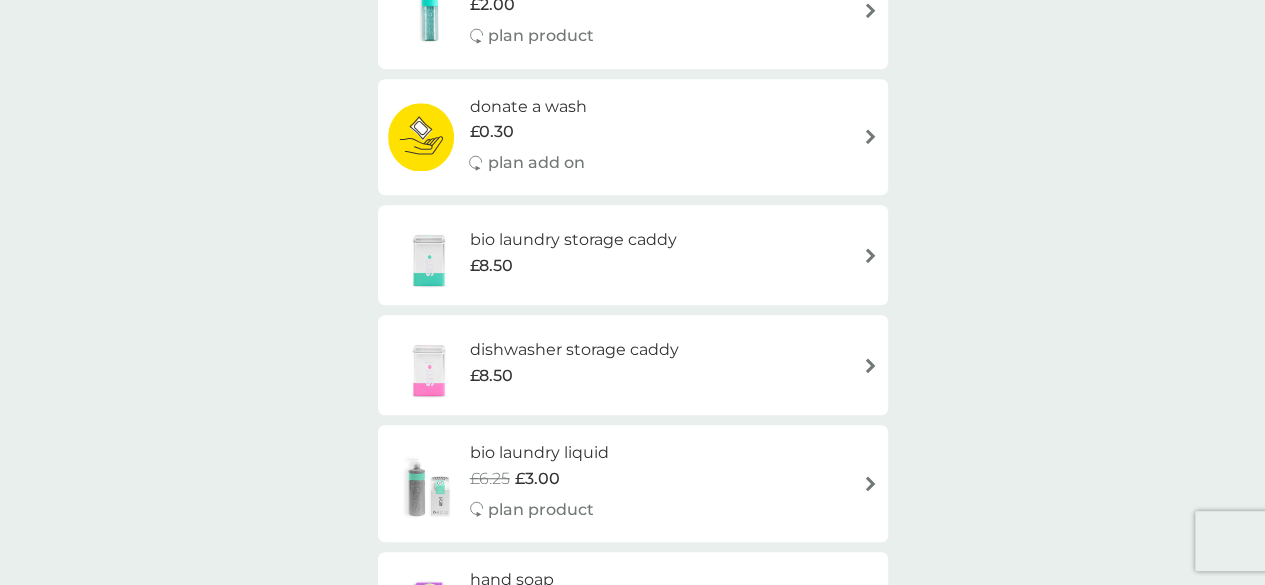 scroll, scrollTop: 0, scrollLeft: 0, axis: both 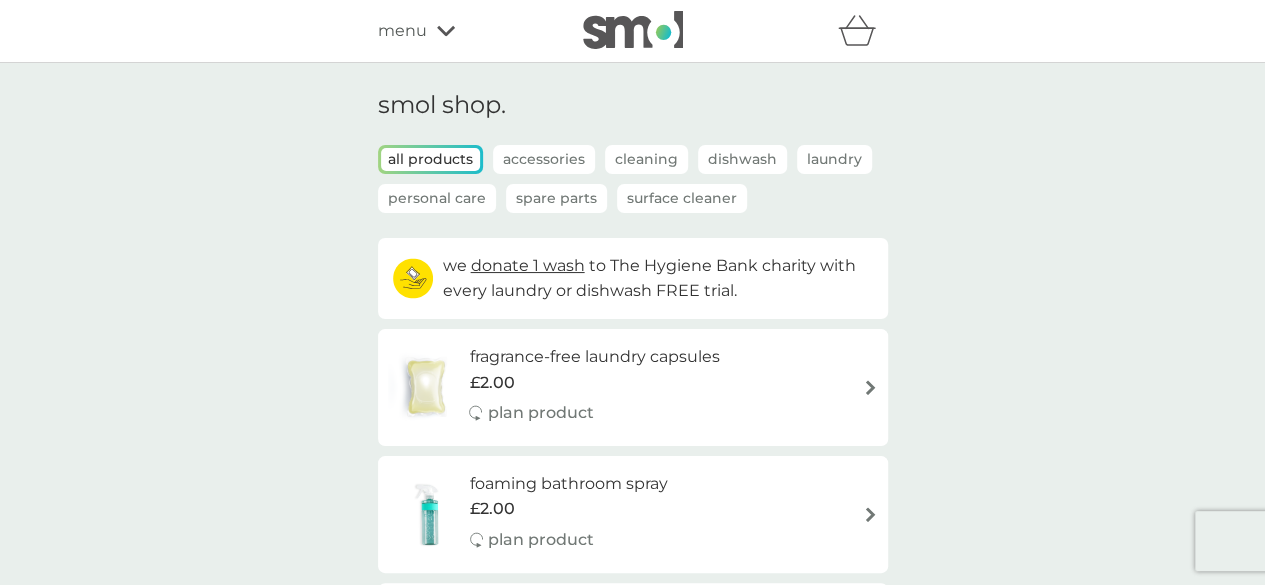 click on "menu" at bounding box center [402, 31] 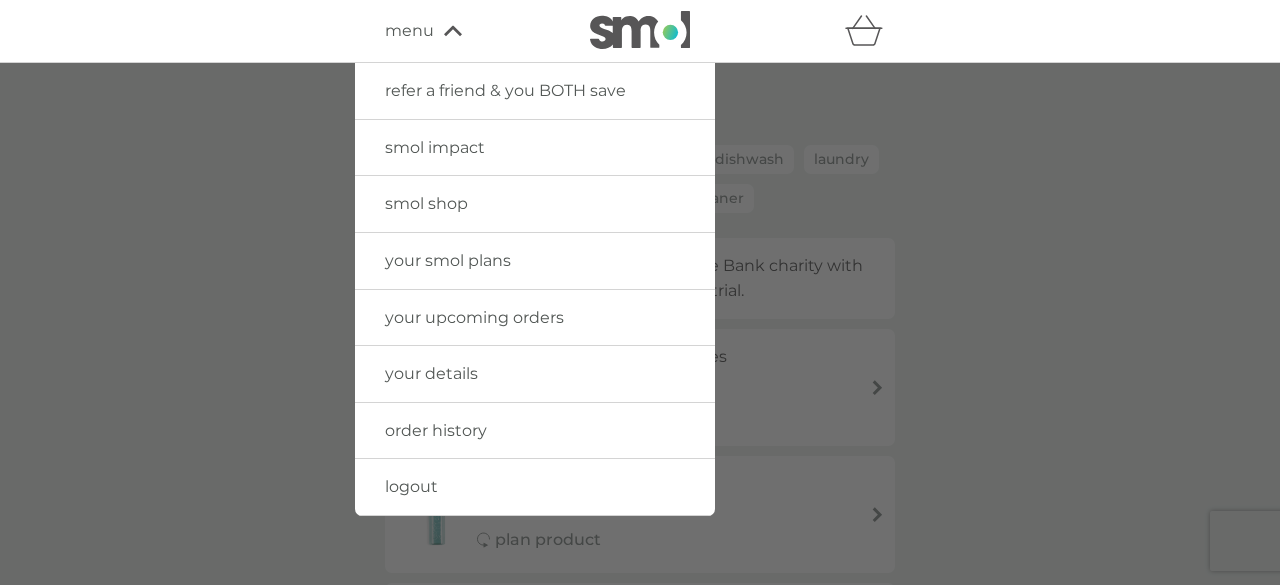 click on "your smol plans" at bounding box center (448, 260) 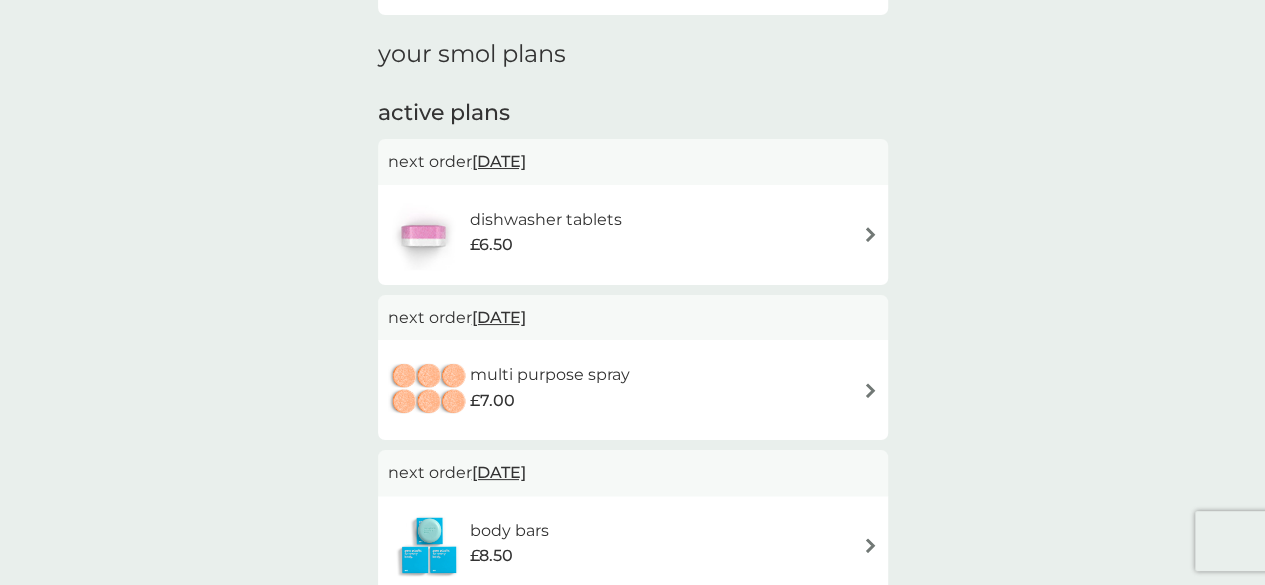 scroll, scrollTop: 336, scrollLeft: 0, axis: vertical 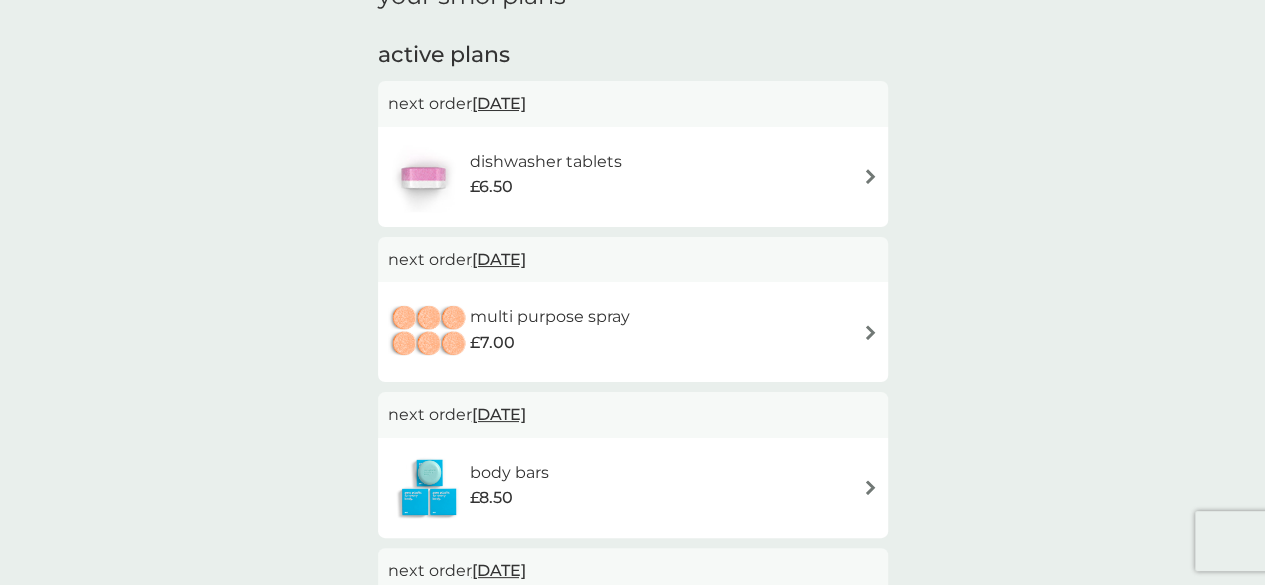 click on "[DATE]" at bounding box center (499, 103) 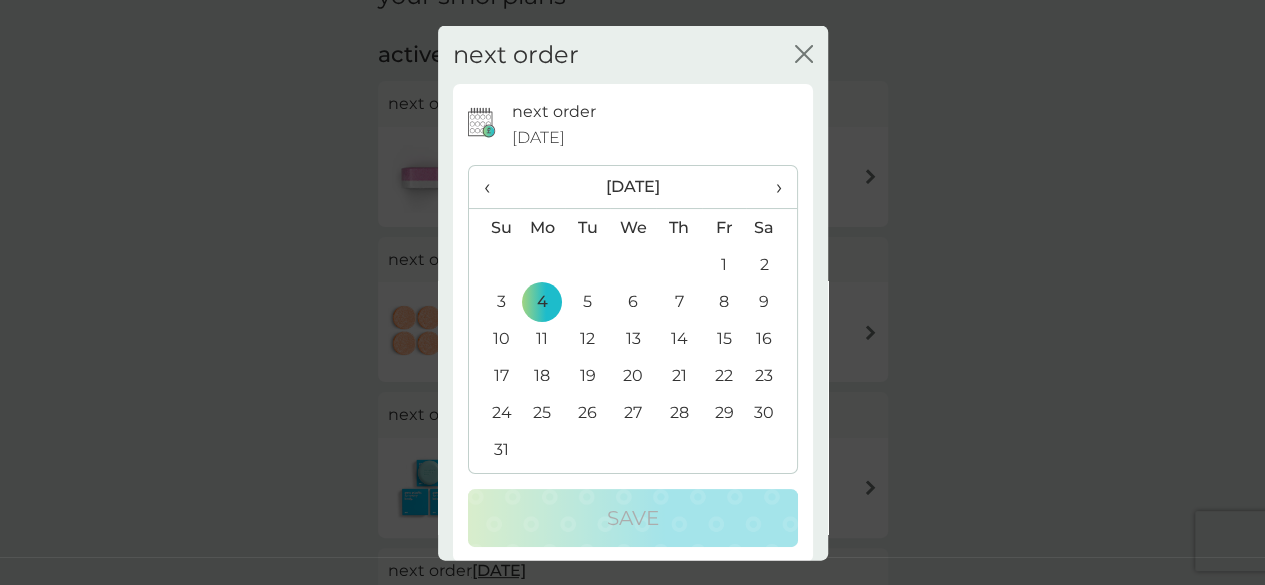 click on "›" at bounding box center (771, 187) 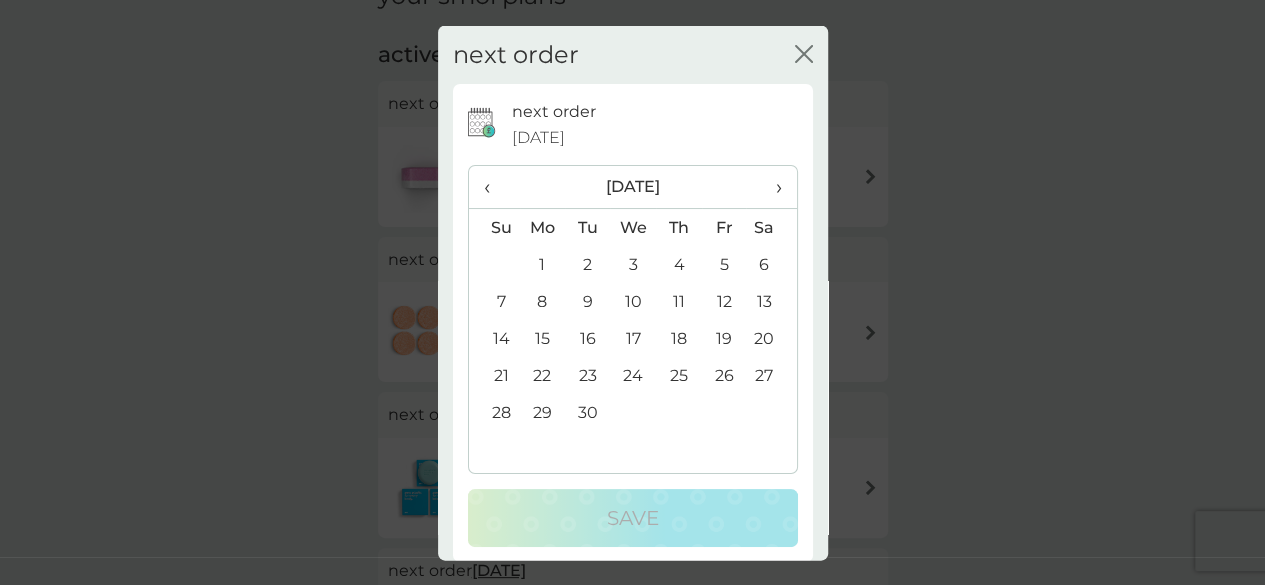 click on "17" at bounding box center [633, 338] 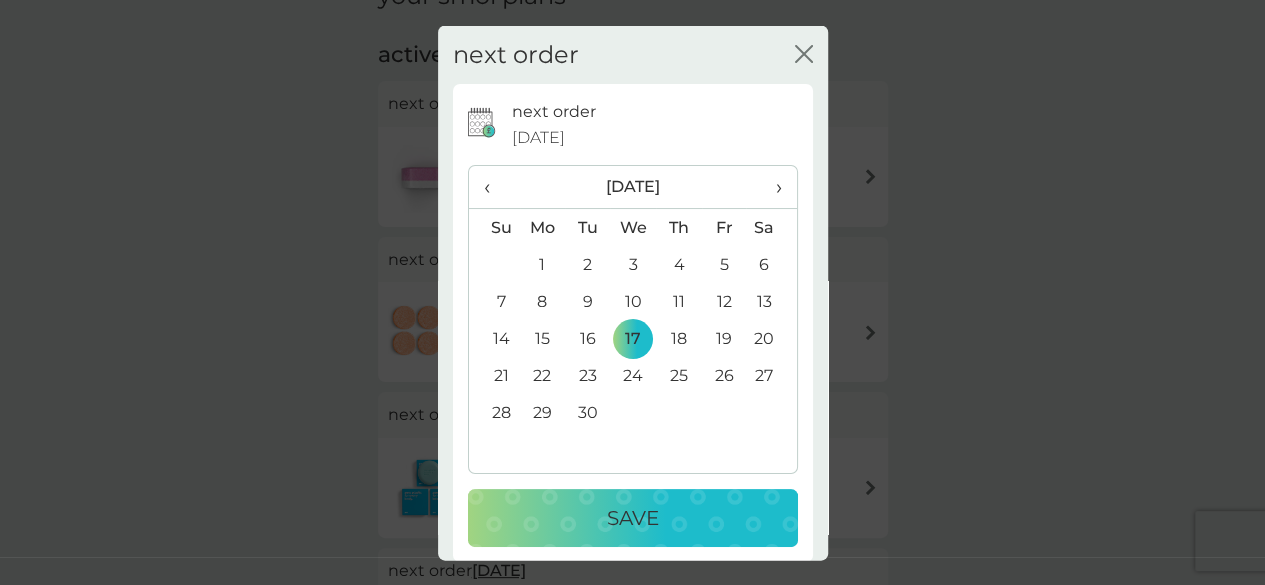 click on "Save" at bounding box center (633, 518) 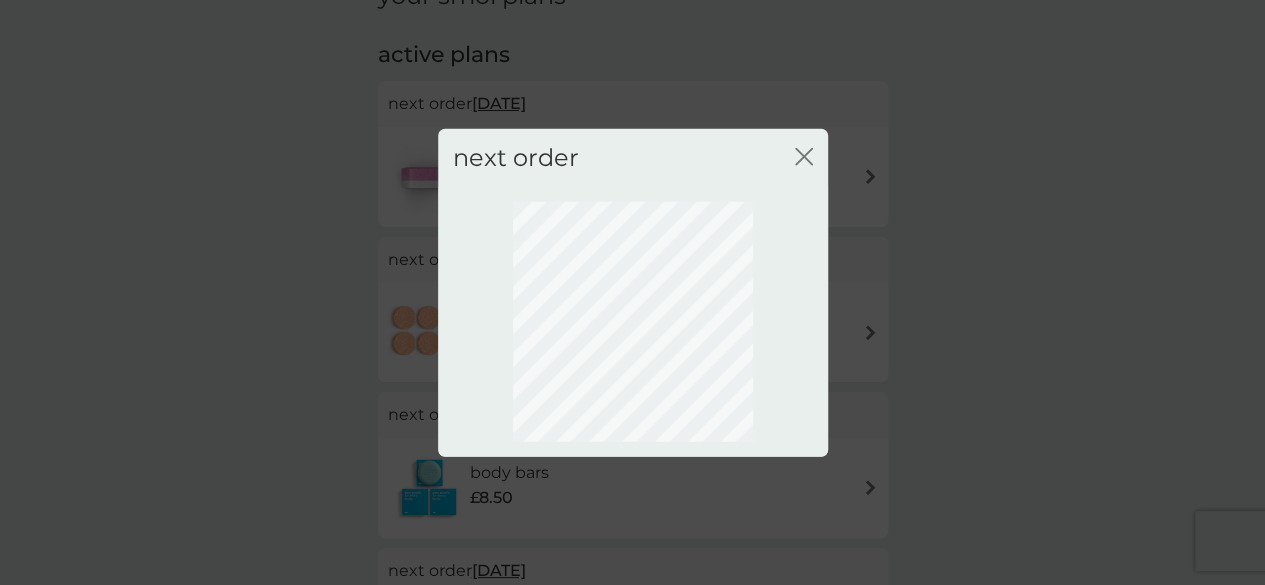 scroll, scrollTop: 253, scrollLeft: 0, axis: vertical 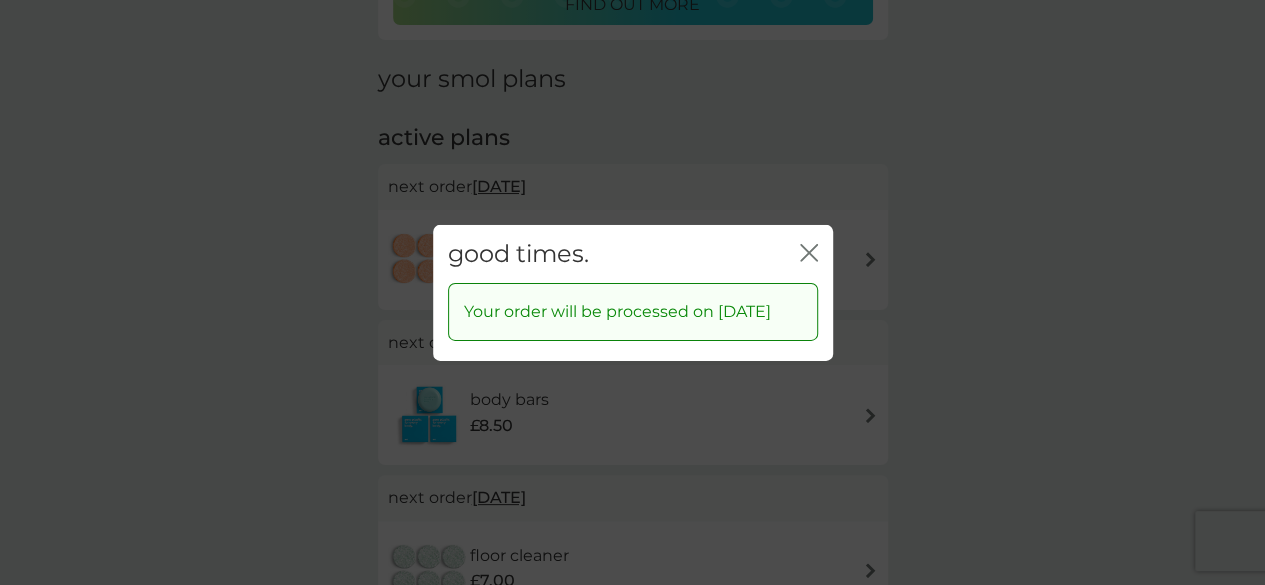 click 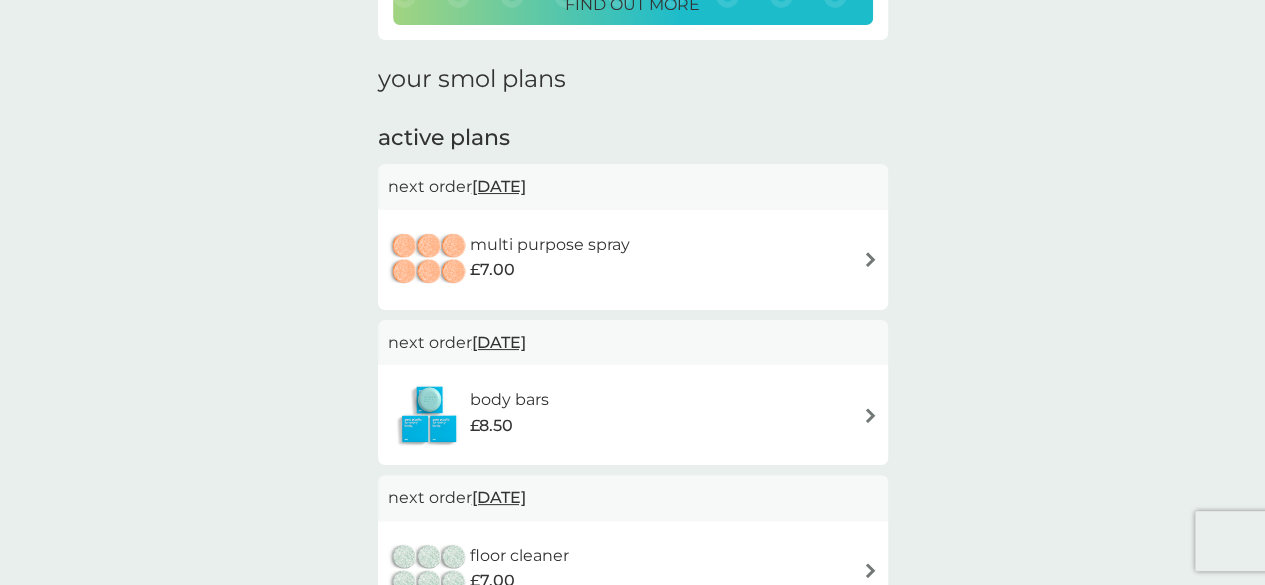 click on "[DATE]" at bounding box center [499, 186] 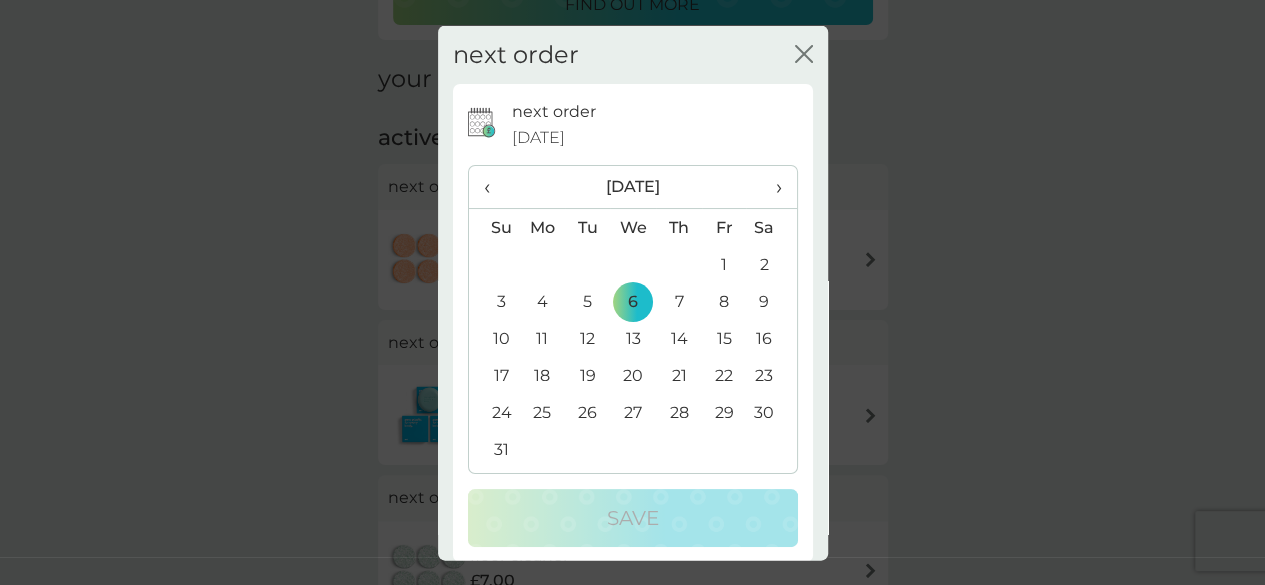 click on "›" at bounding box center [771, 187] 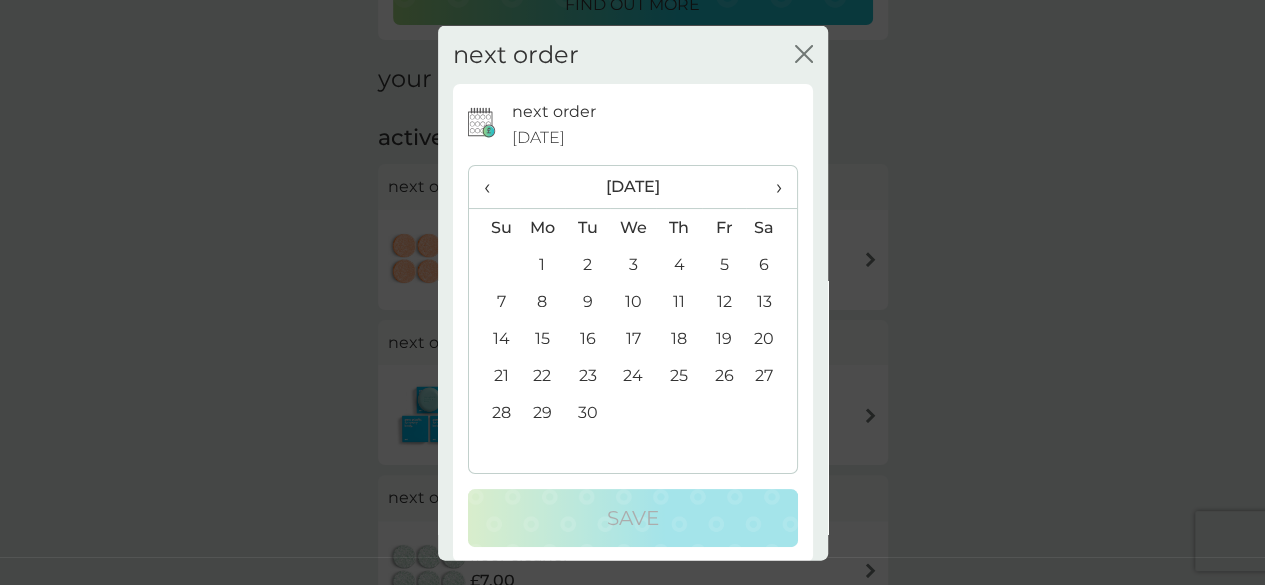 click on "17" at bounding box center (633, 338) 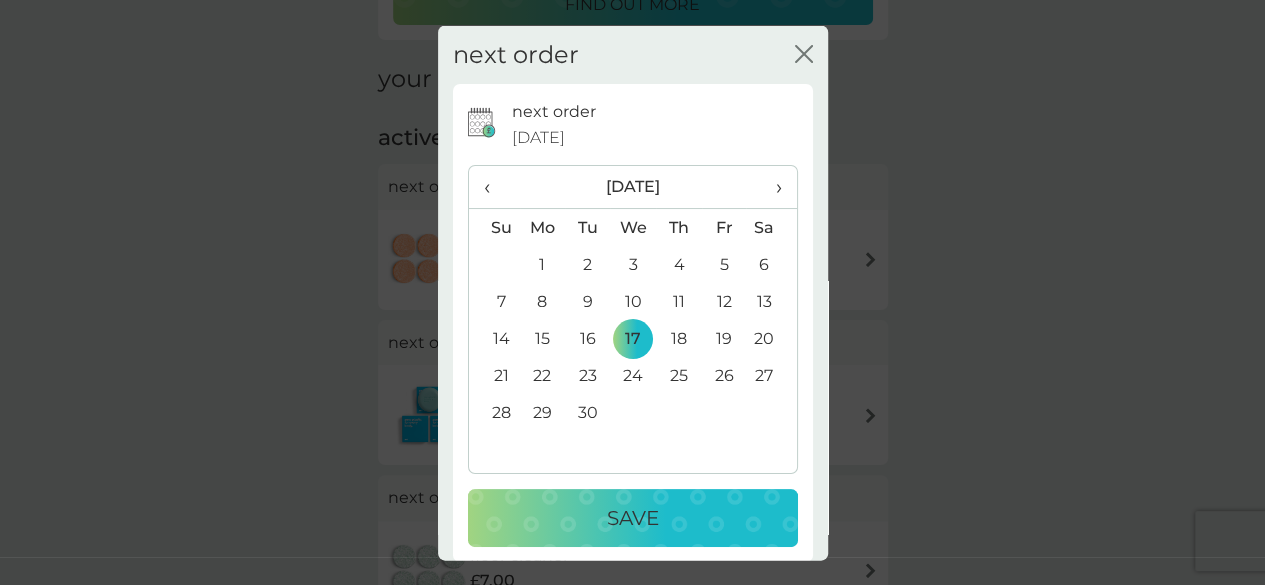 click on "Save" at bounding box center [633, 518] 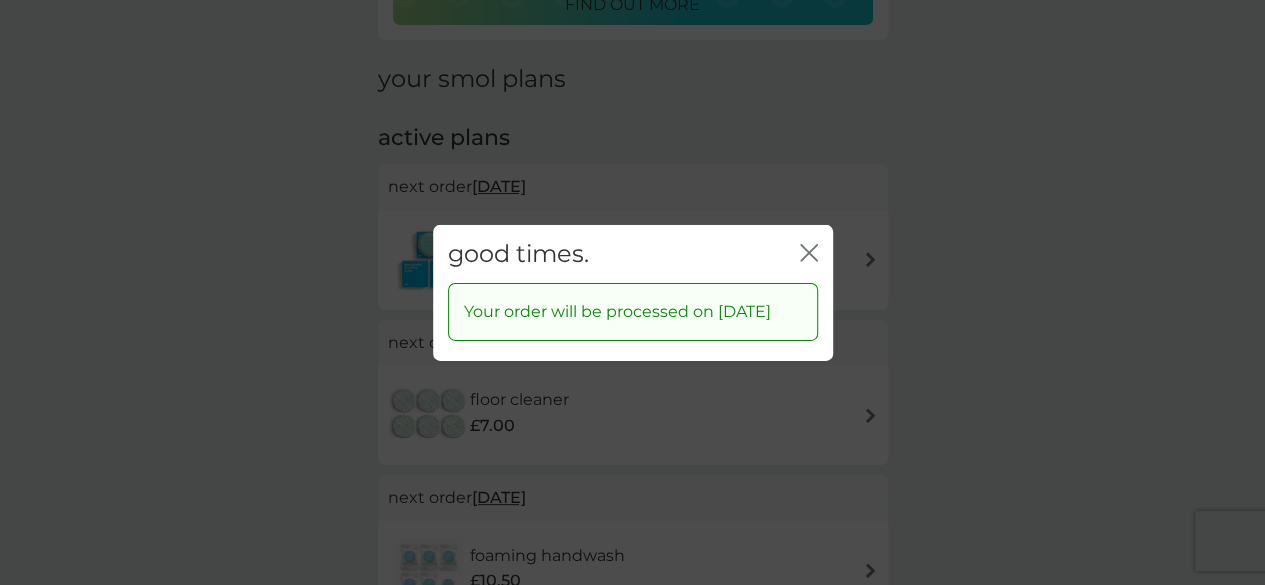 click 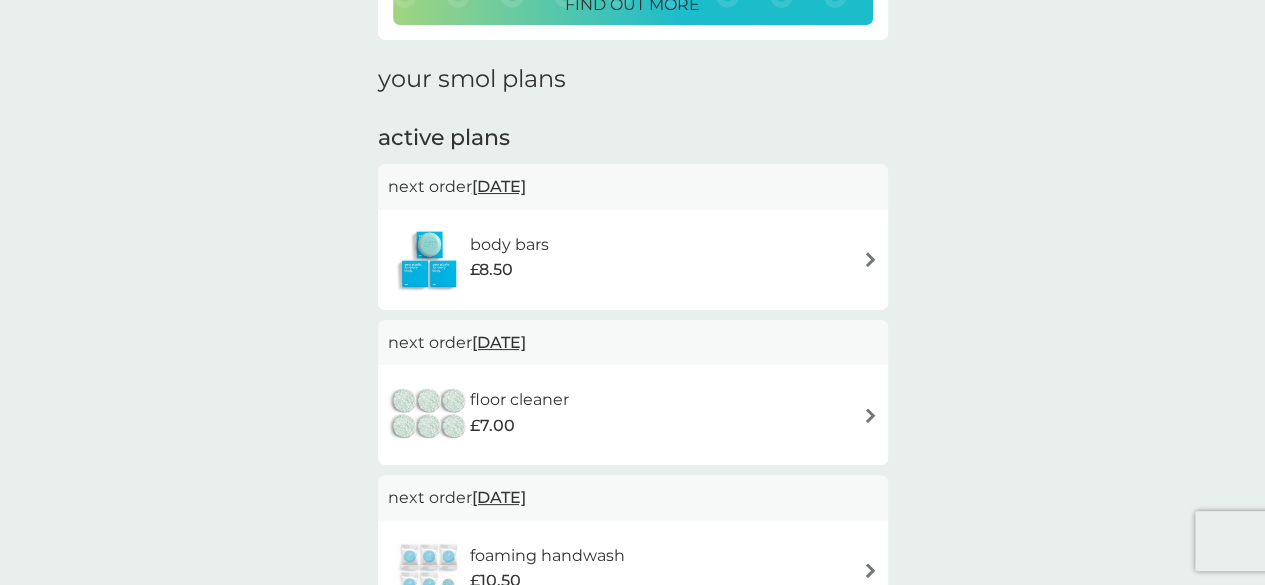 click at bounding box center [870, 259] 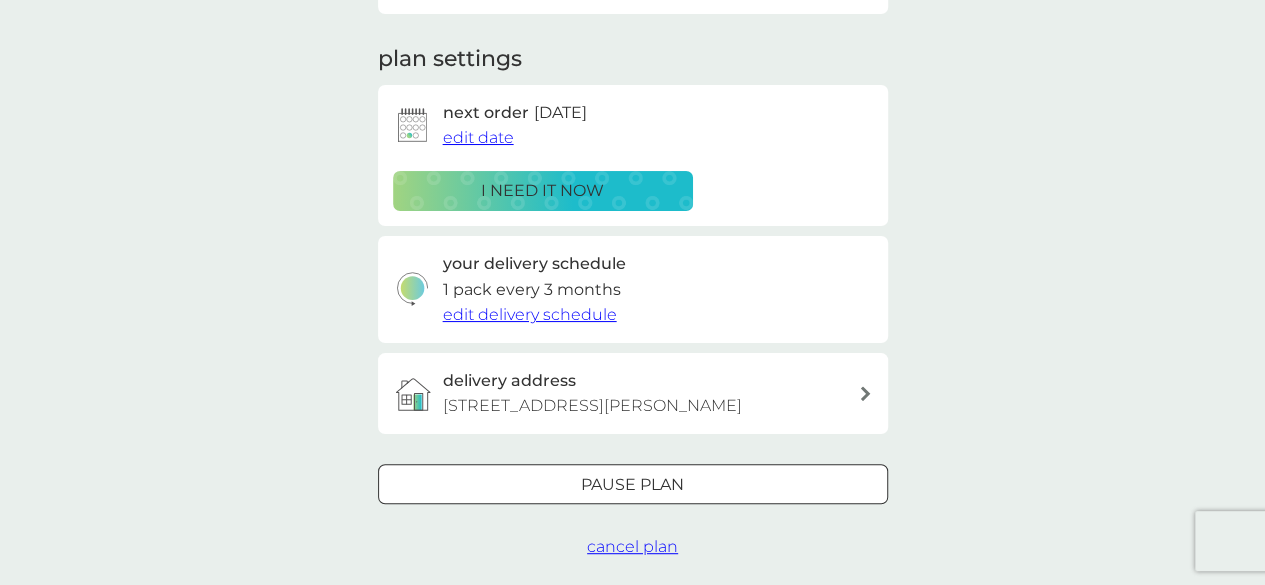 scroll, scrollTop: 0, scrollLeft: 0, axis: both 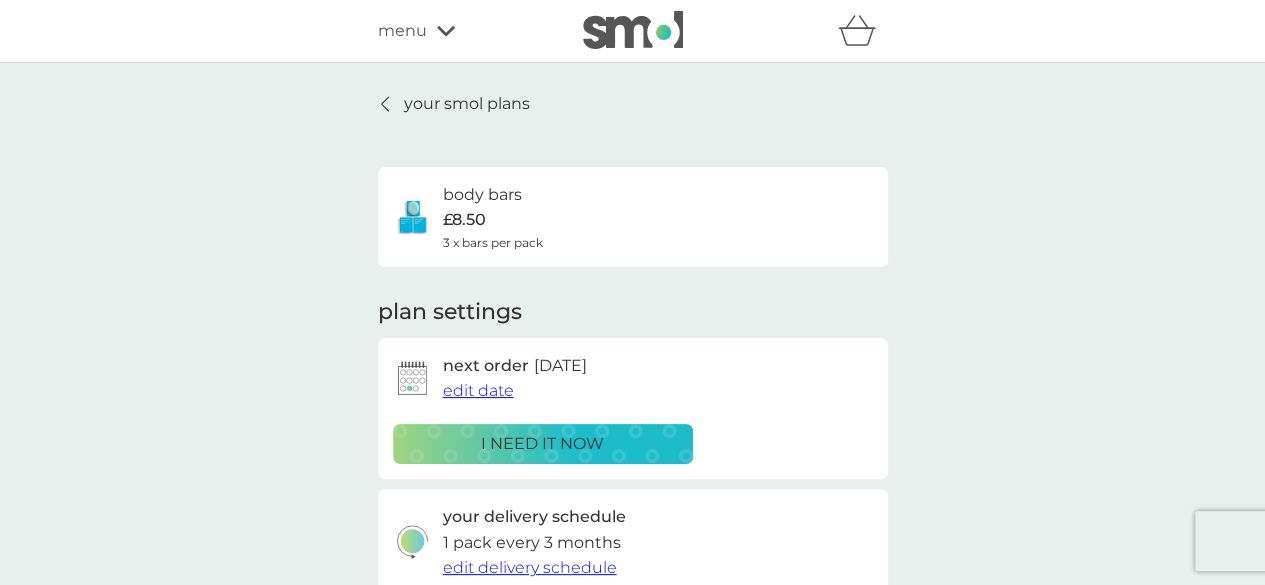 click on "edit date" at bounding box center [478, 390] 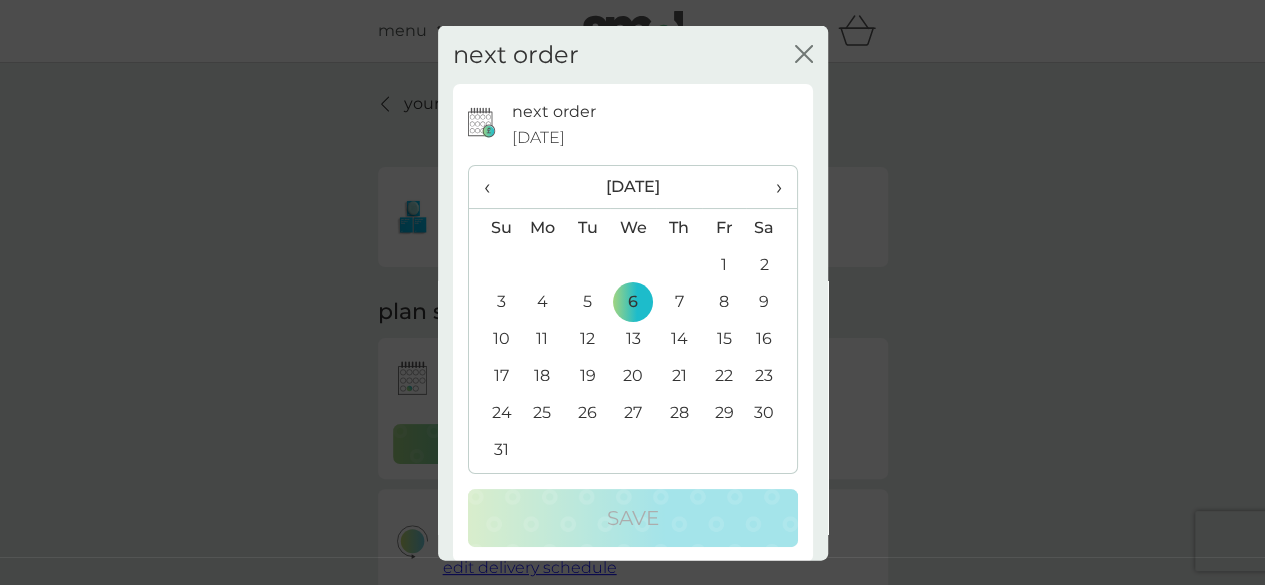 click on "›" at bounding box center [771, 187] 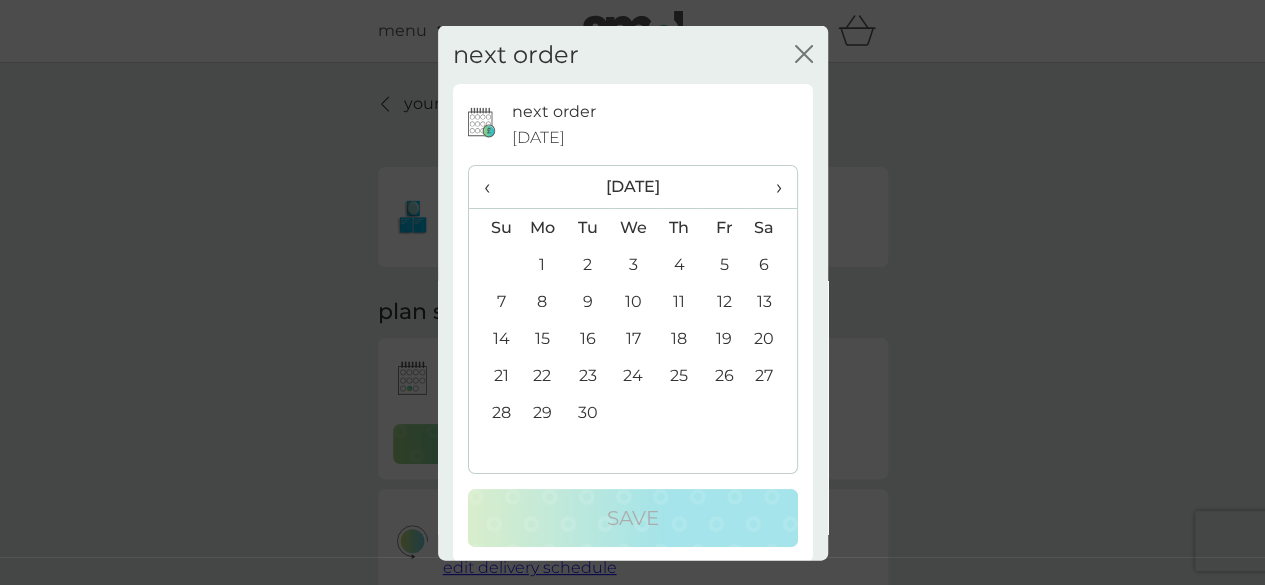 click on "17" at bounding box center [633, 338] 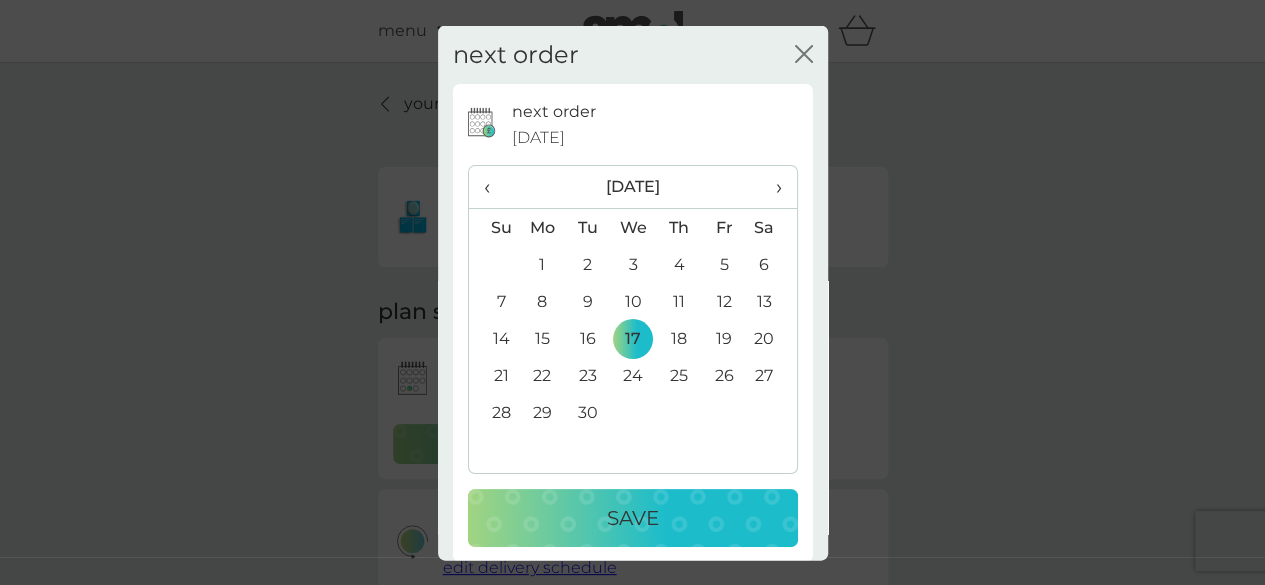 click on "Save" at bounding box center (633, 518) 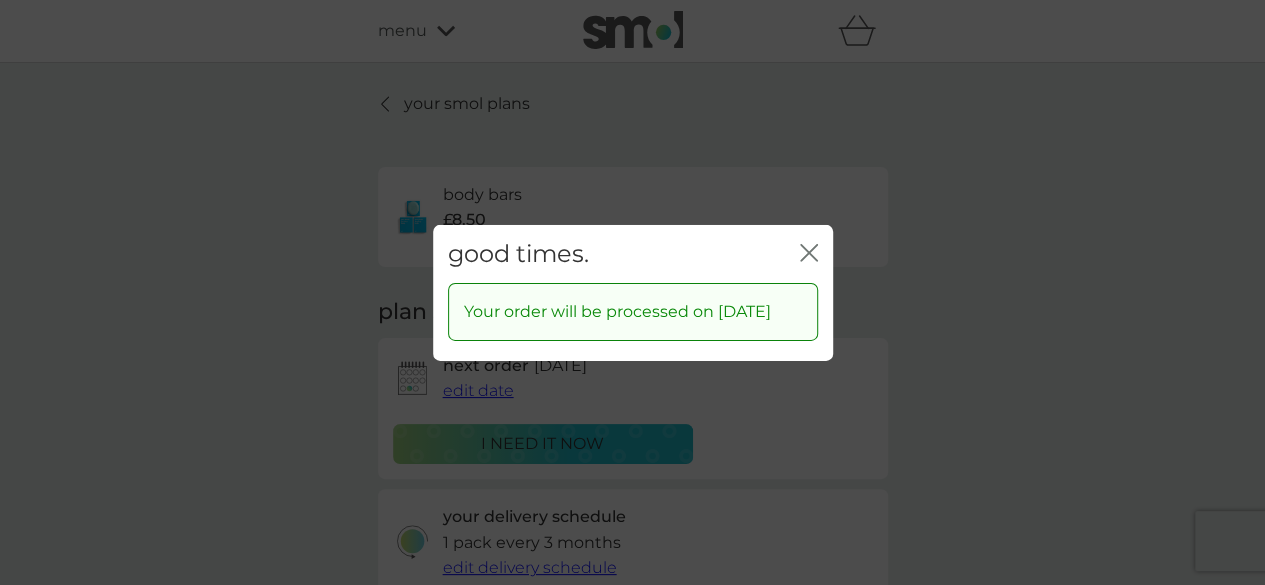 click on "good times. close Your order will be processed on [DATE]" at bounding box center [632, 292] 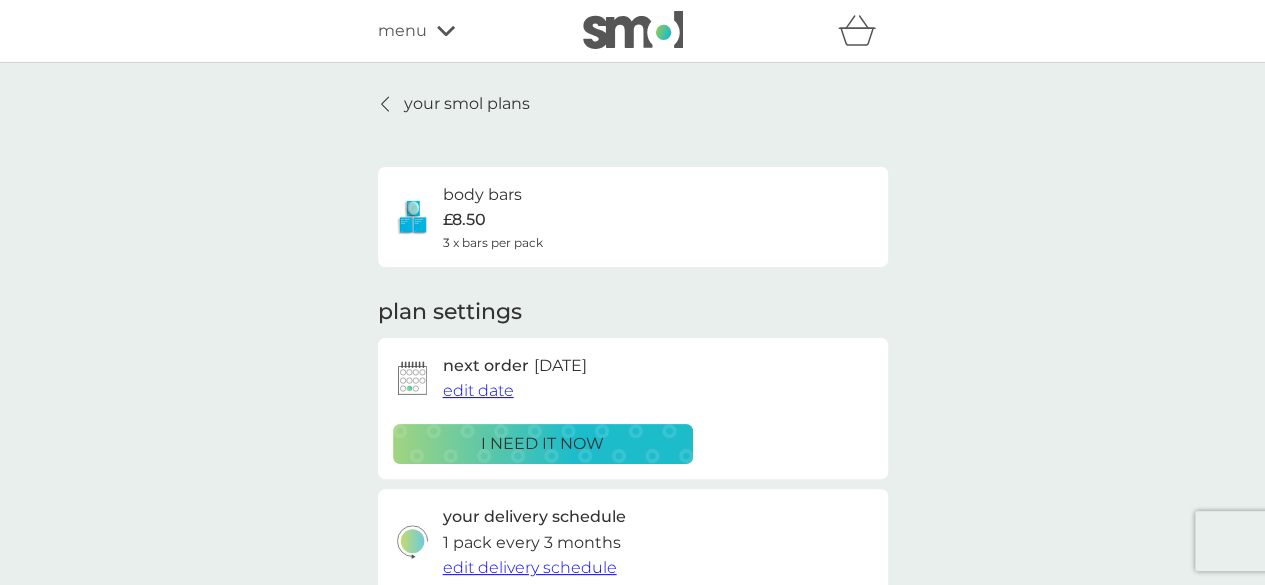 click on "your smol plans" at bounding box center (467, 104) 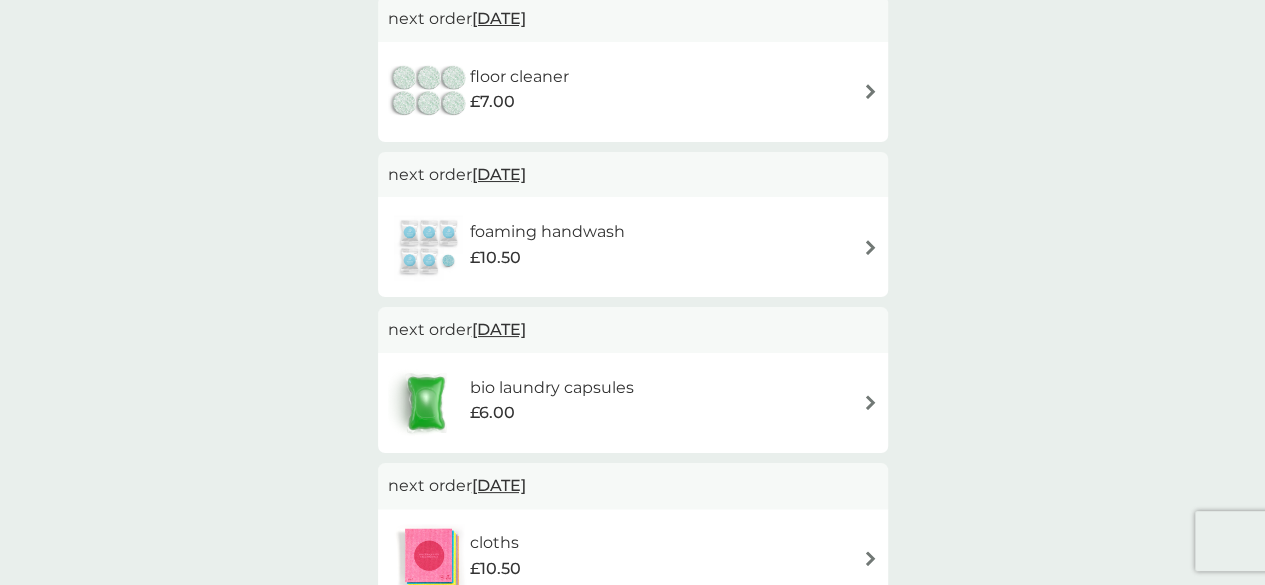 scroll, scrollTop: 428, scrollLeft: 0, axis: vertical 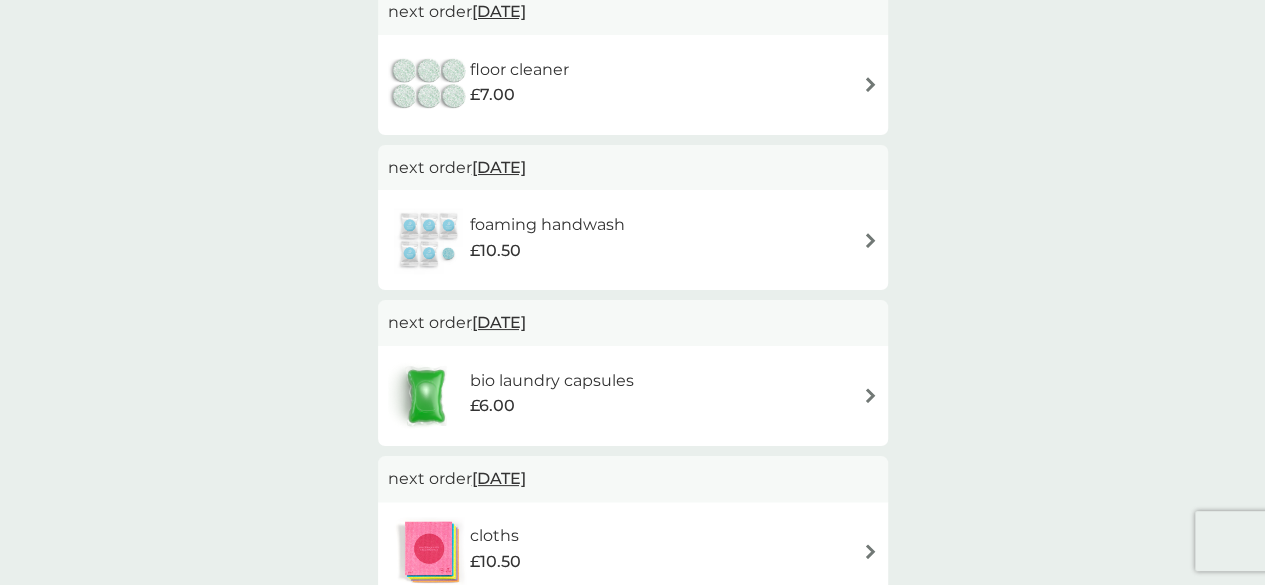 click on "[DATE]" at bounding box center [499, 322] 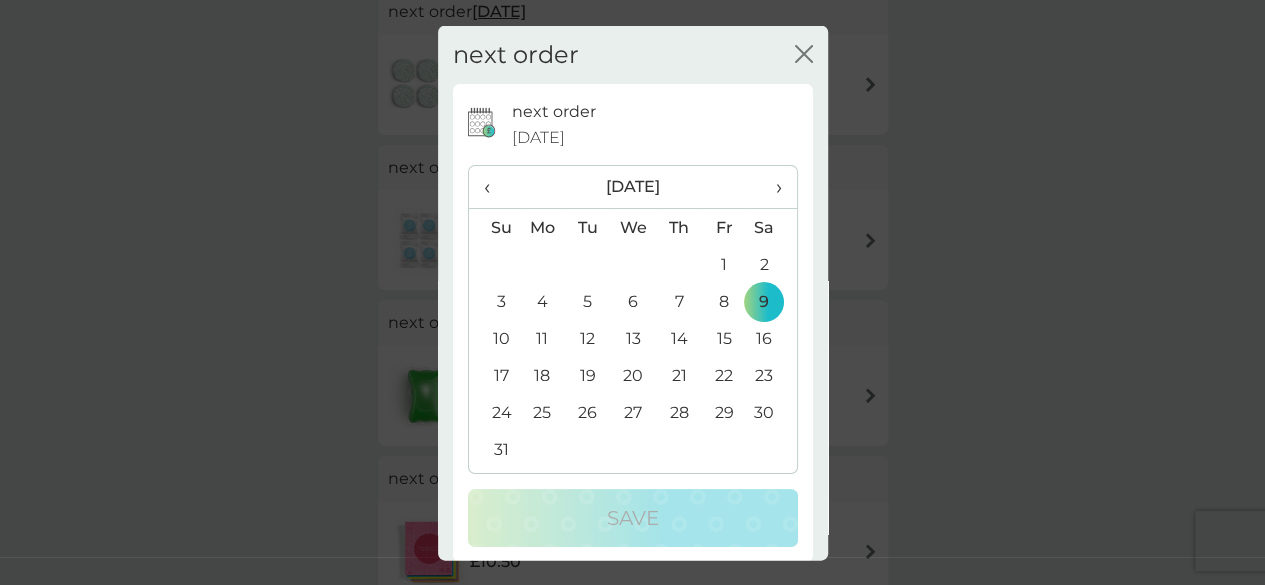 click on "›" at bounding box center [771, 187] 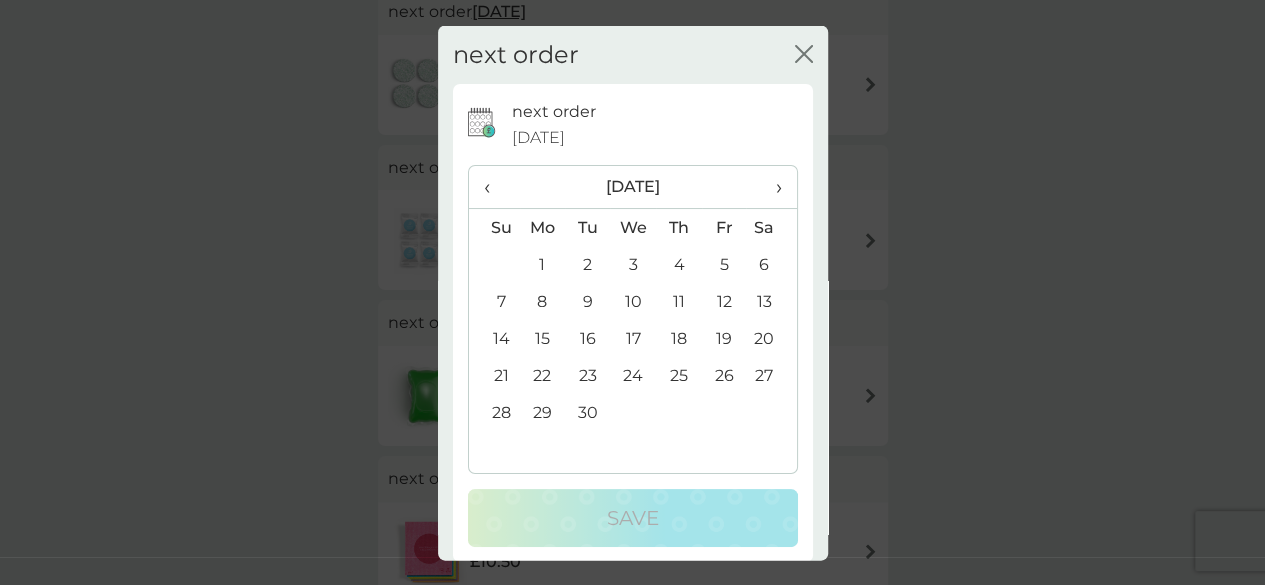 click on "17" at bounding box center [633, 338] 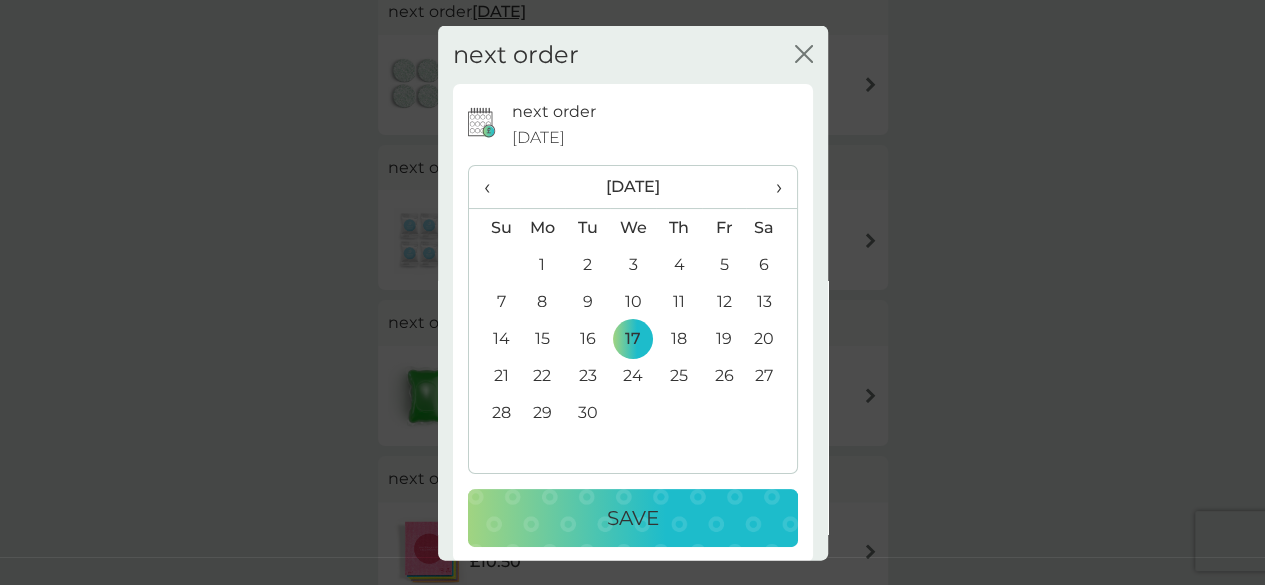 click on "Save" at bounding box center (633, 518) 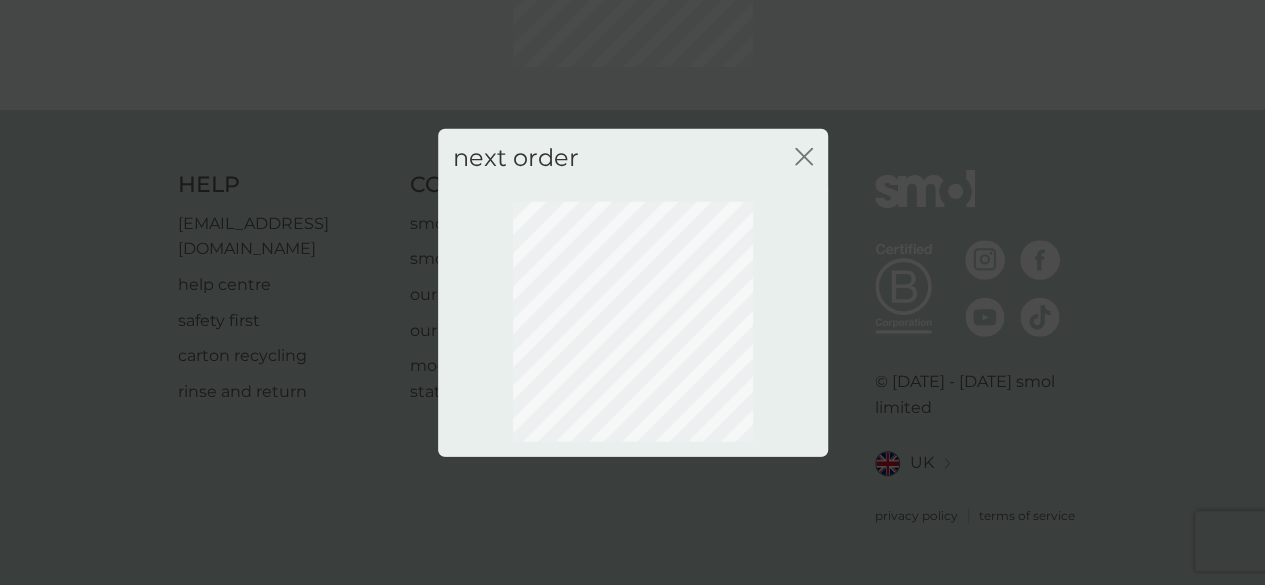 scroll, scrollTop: 253, scrollLeft: 0, axis: vertical 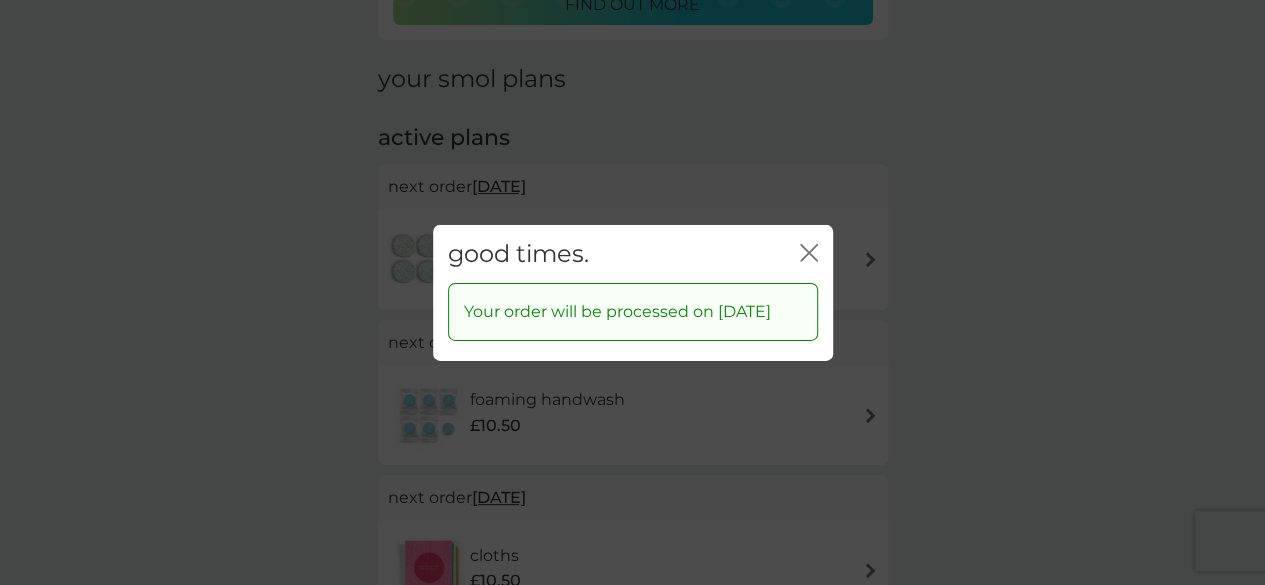 click on "close" 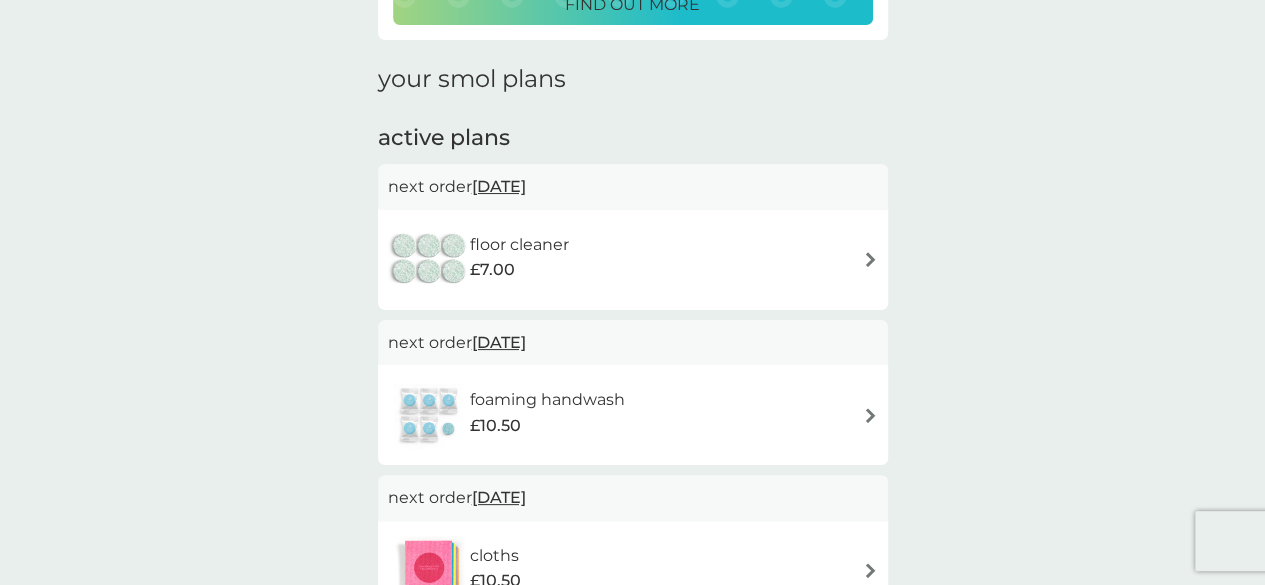 click on "[DATE]" at bounding box center [499, 186] 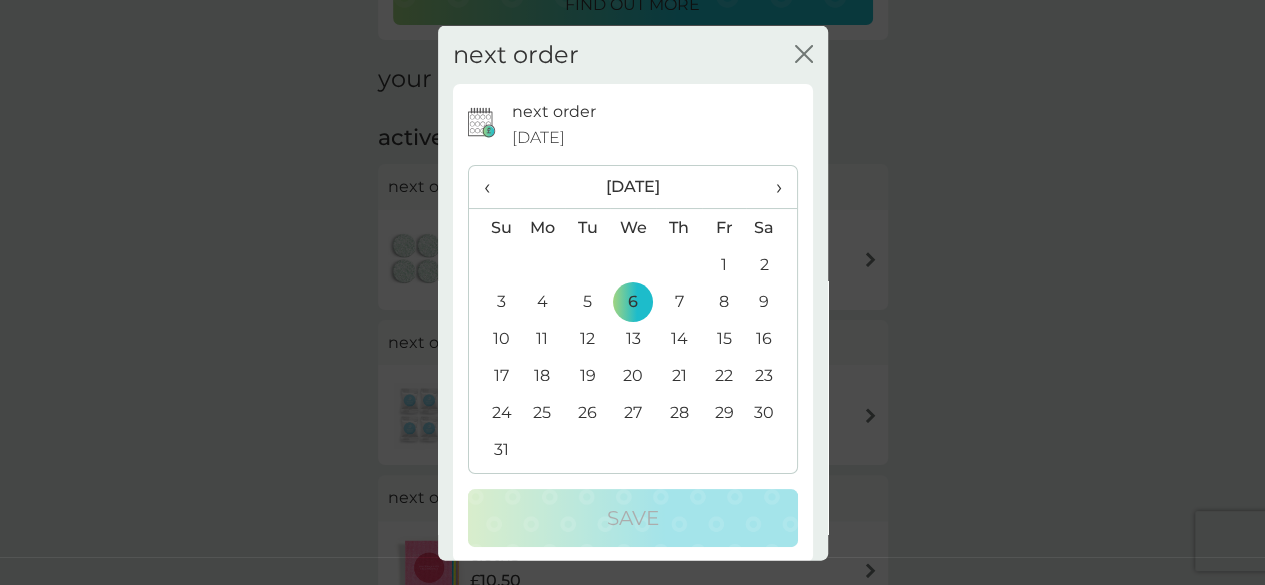 click on "›" at bounding box center (771, 187) 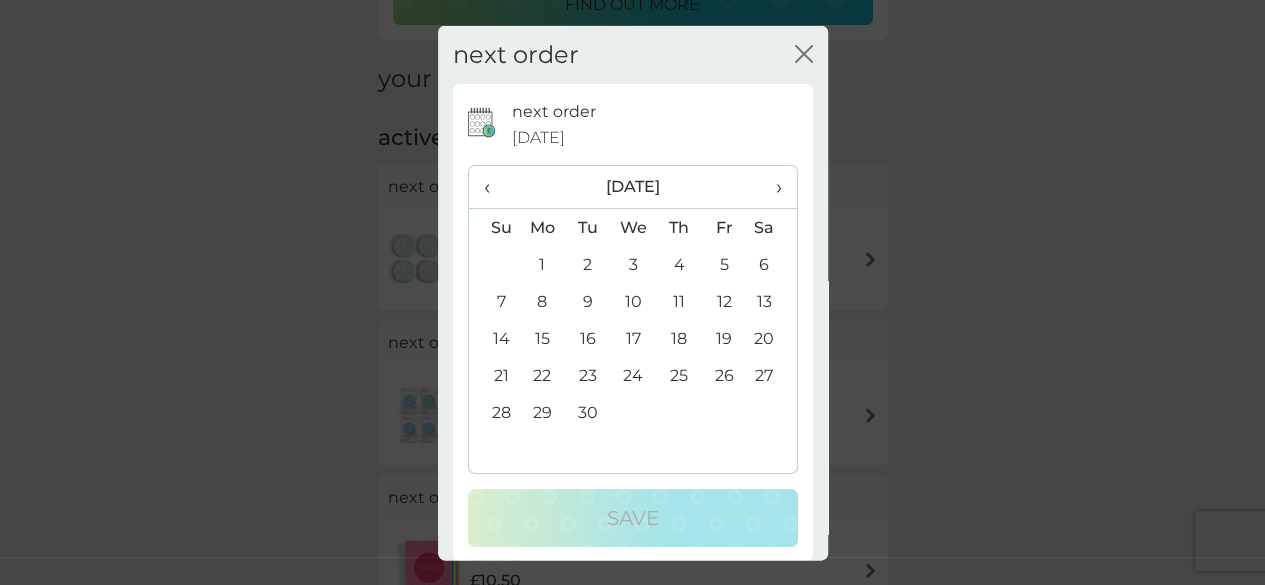 click on "›" at bounding box center (771, 187) 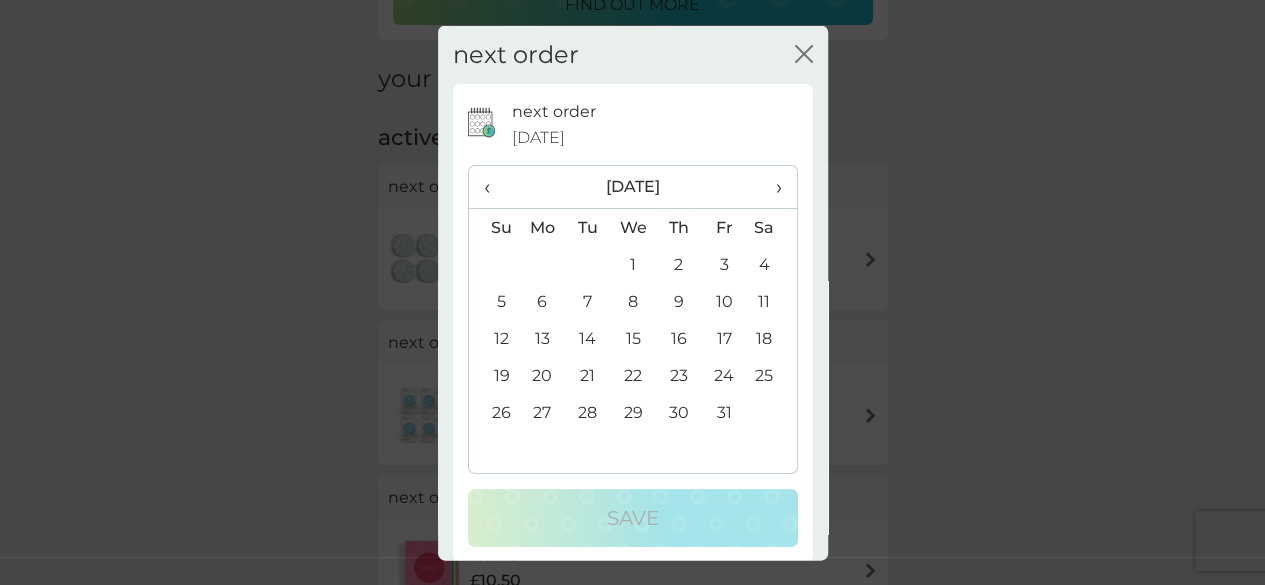 click on "31" at bounding box center [723, 412] 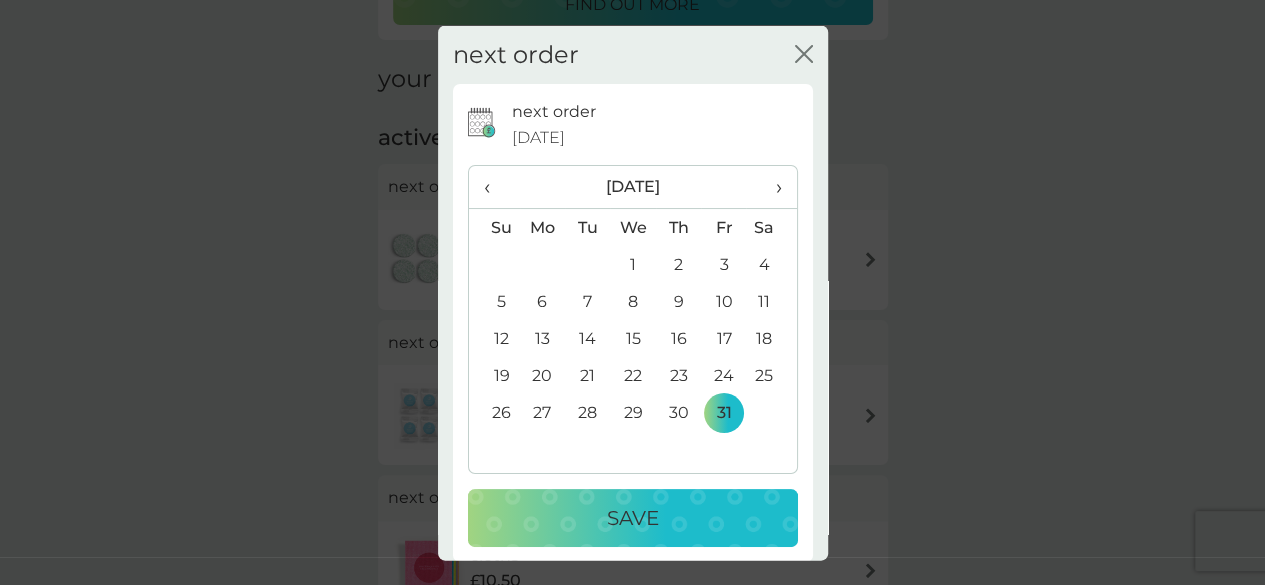 click on "Save" at bounding box center [633, 518] 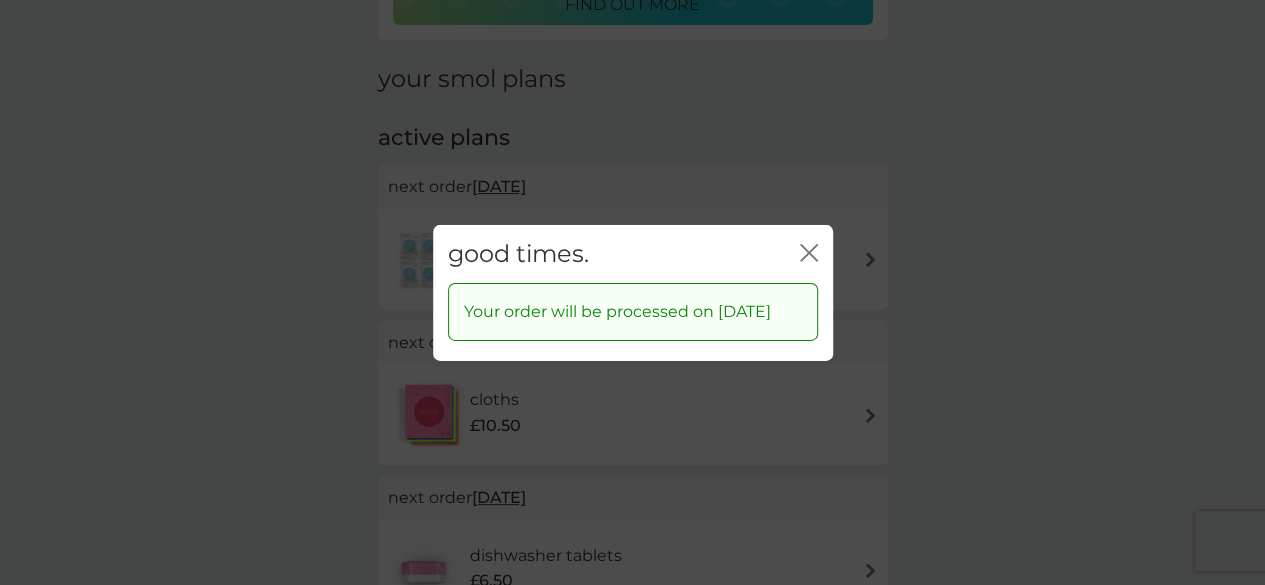 click on "close" 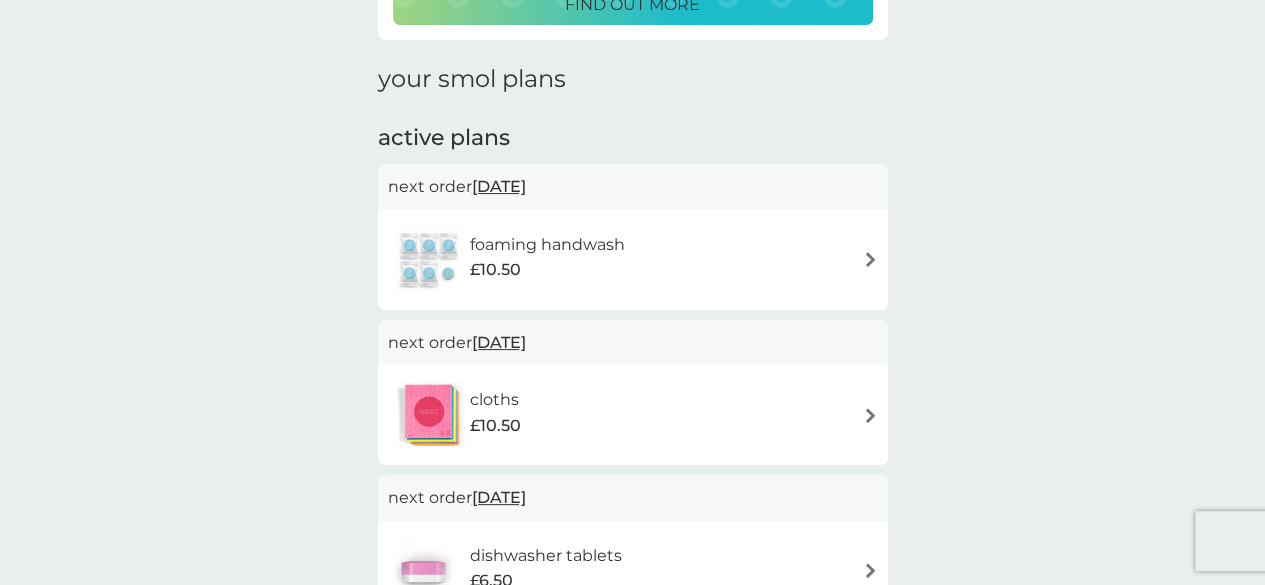 click on "[DATE]" at bounding box center (499, 186) 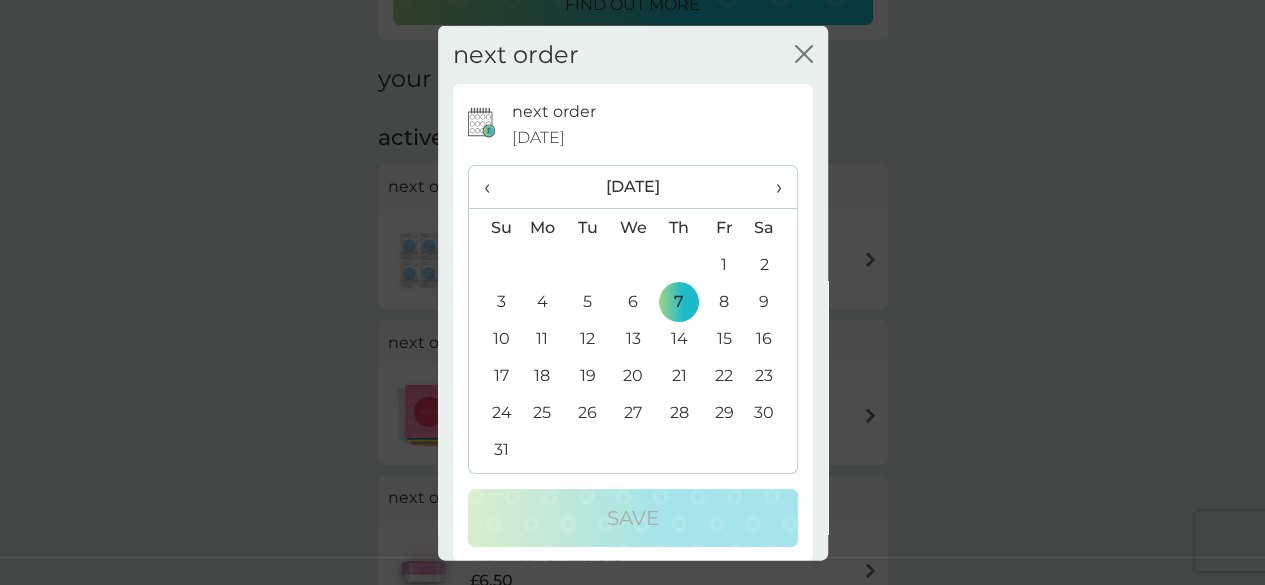 click on "‹" at bounding box center [494, 187] 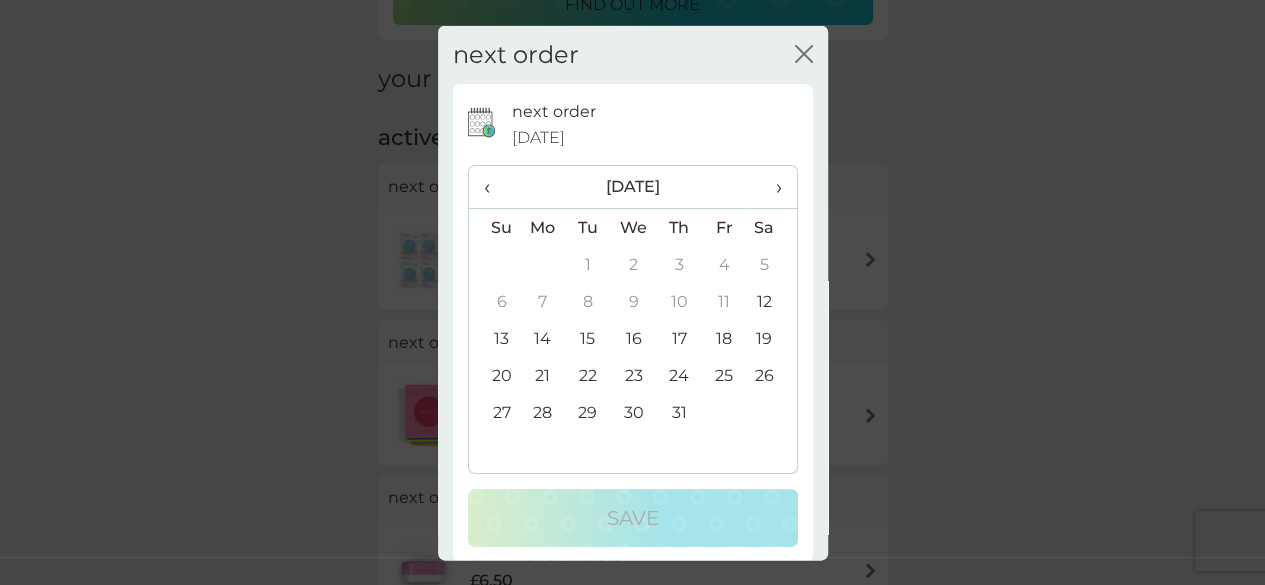 click on "›" at bounding box center [771, 187] 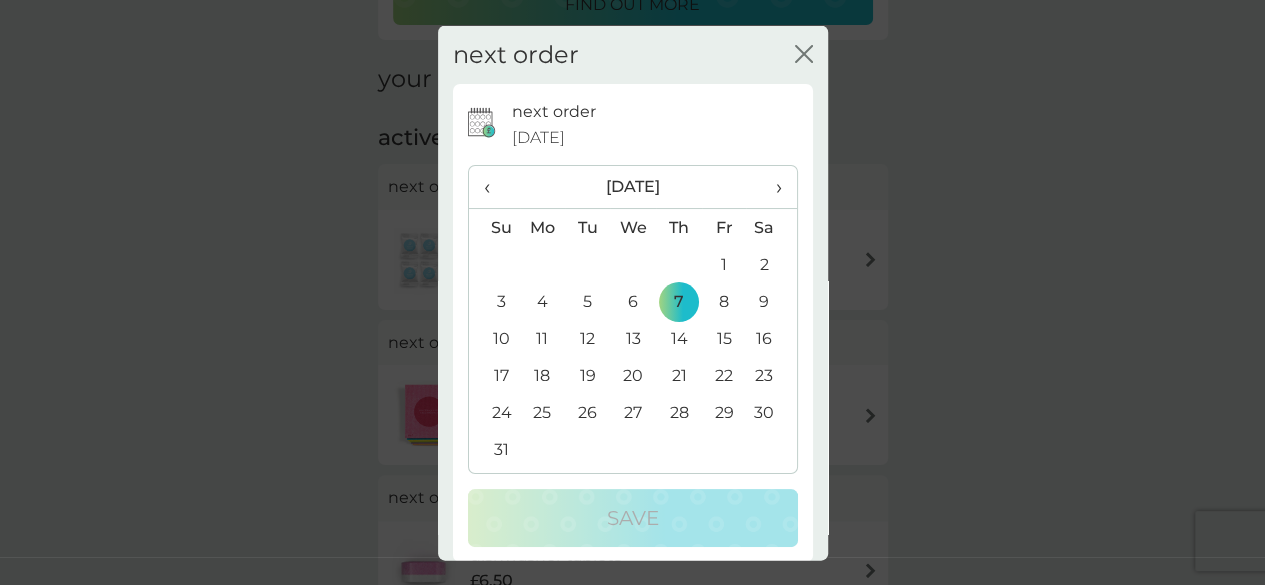 click on "›" at bounding box center (771, 187) 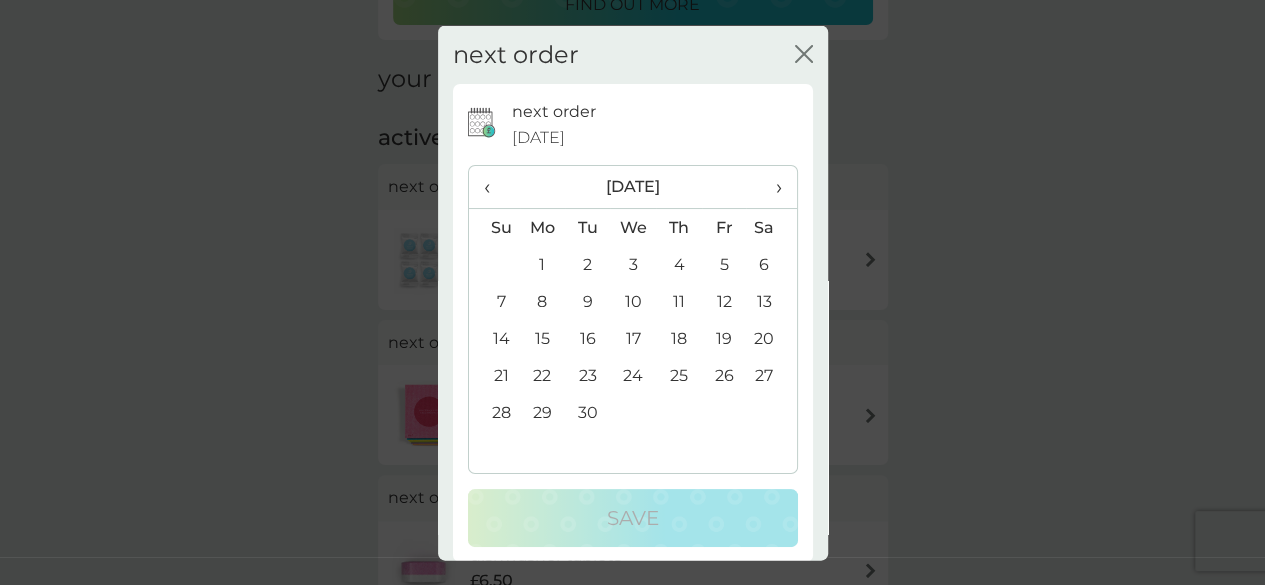 click on "›" at bounding box center (771, 187) 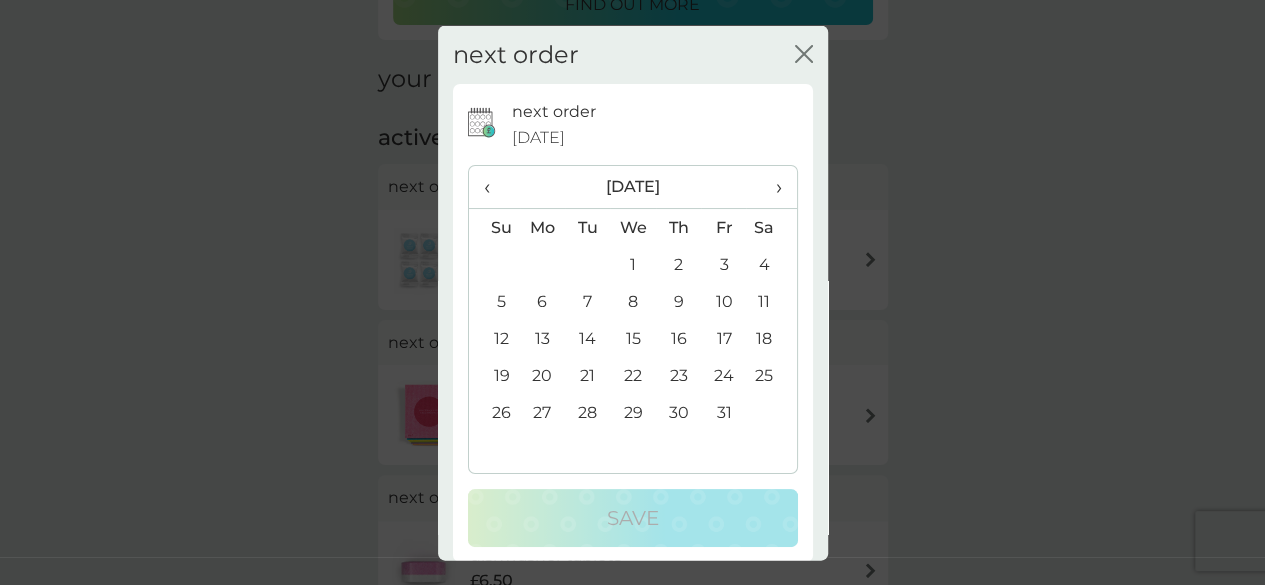click on "31" at bounding box center (723, 412) 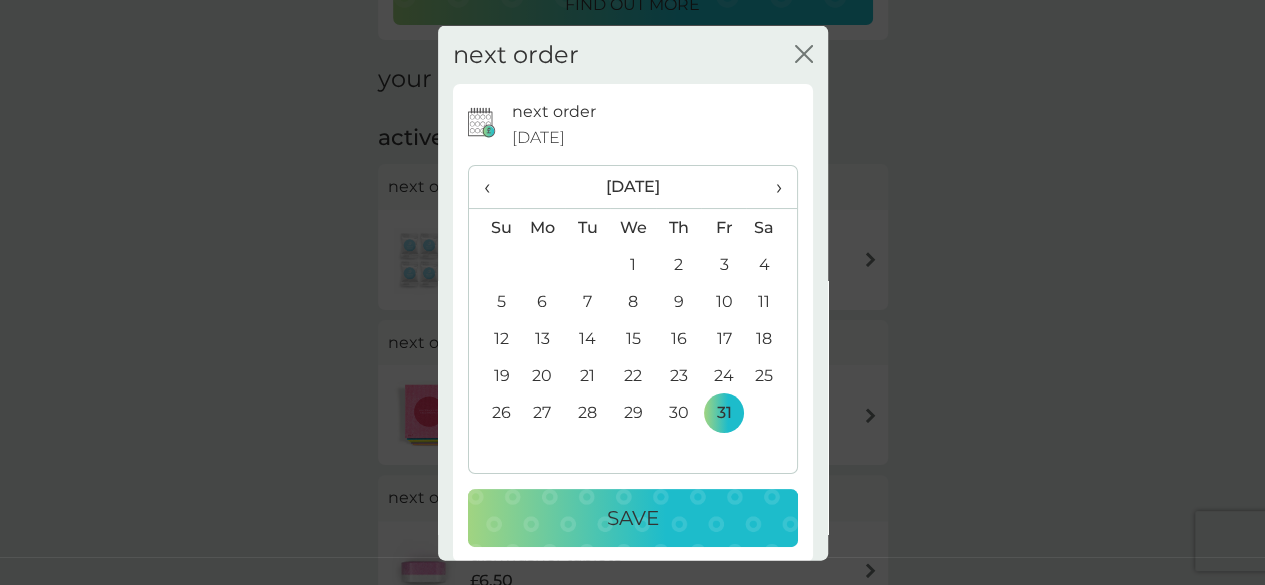 click on "Save" at bounding box center [633, 518] 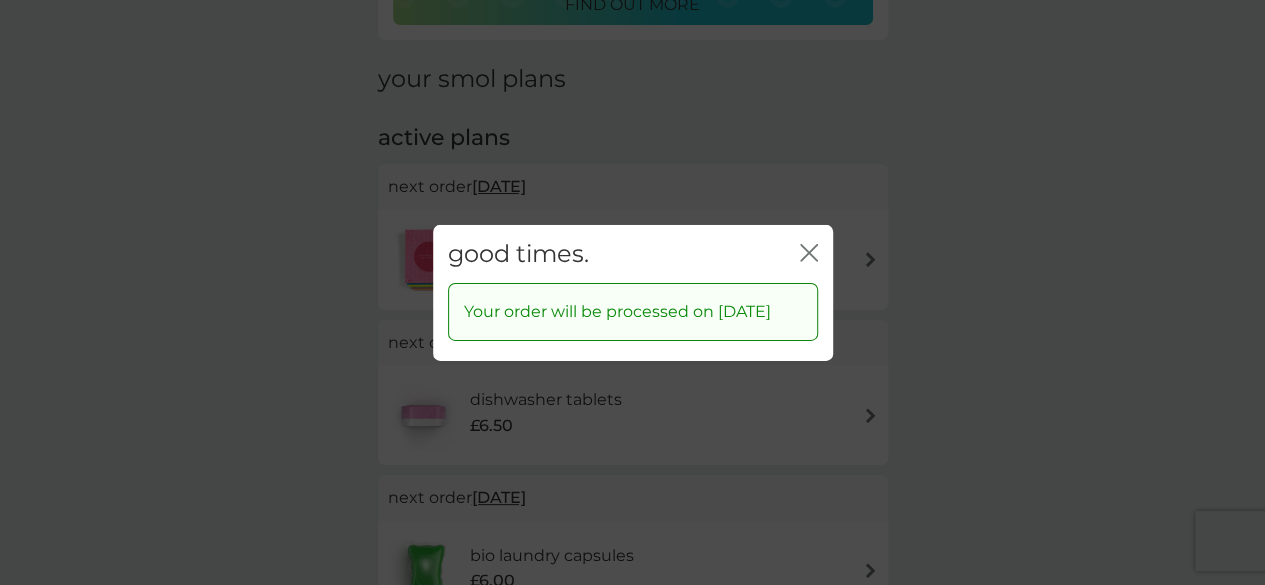 click on "close" 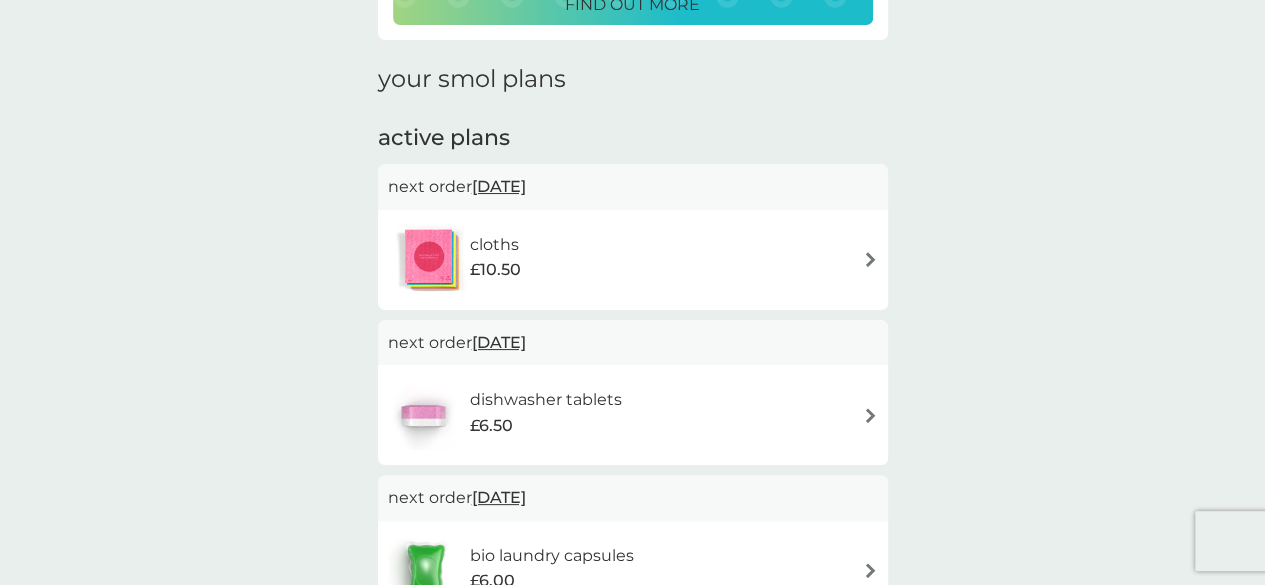 click on "[DATE]" at bounding box center (499, 186) 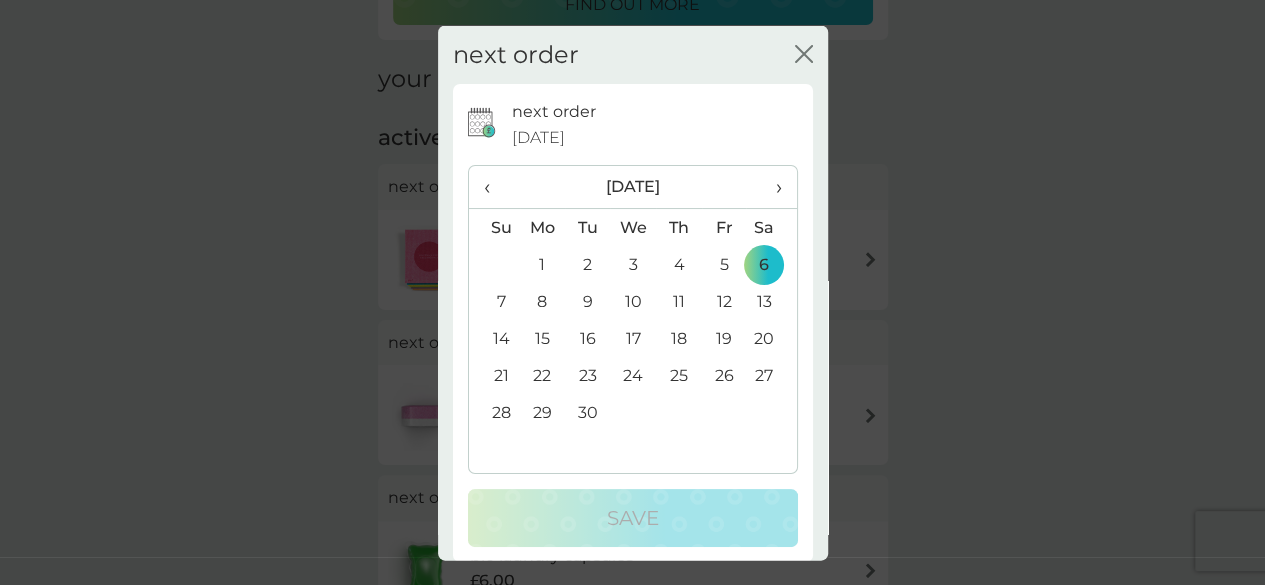 click on "›" at bounding box center (771, 187) 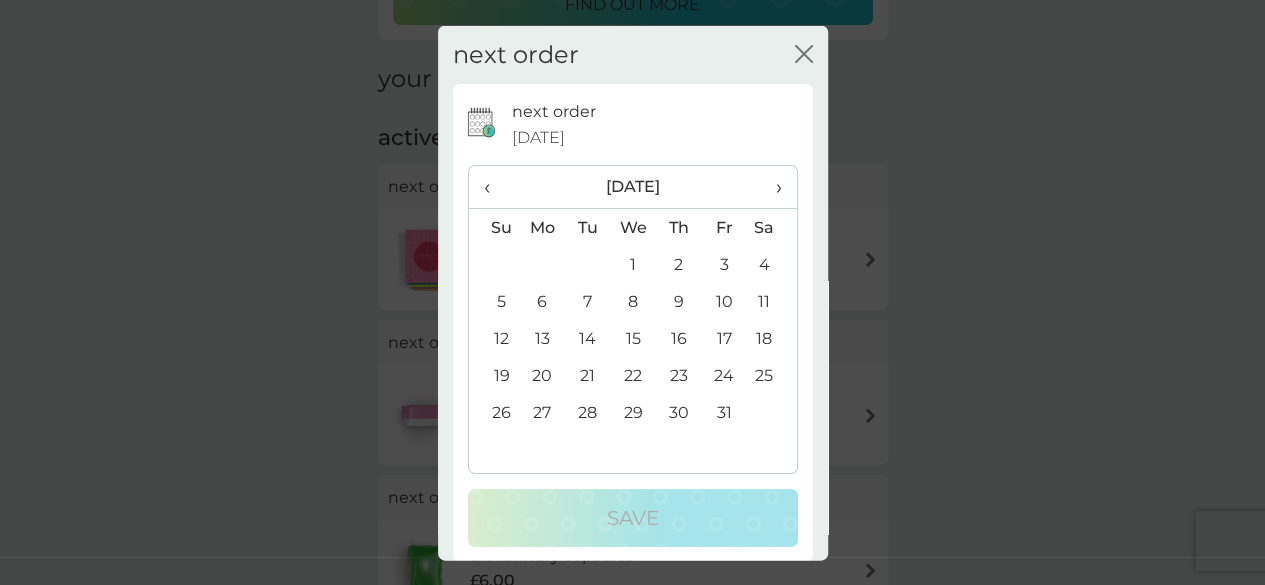 click on "31" at bounding box center [723, 412] 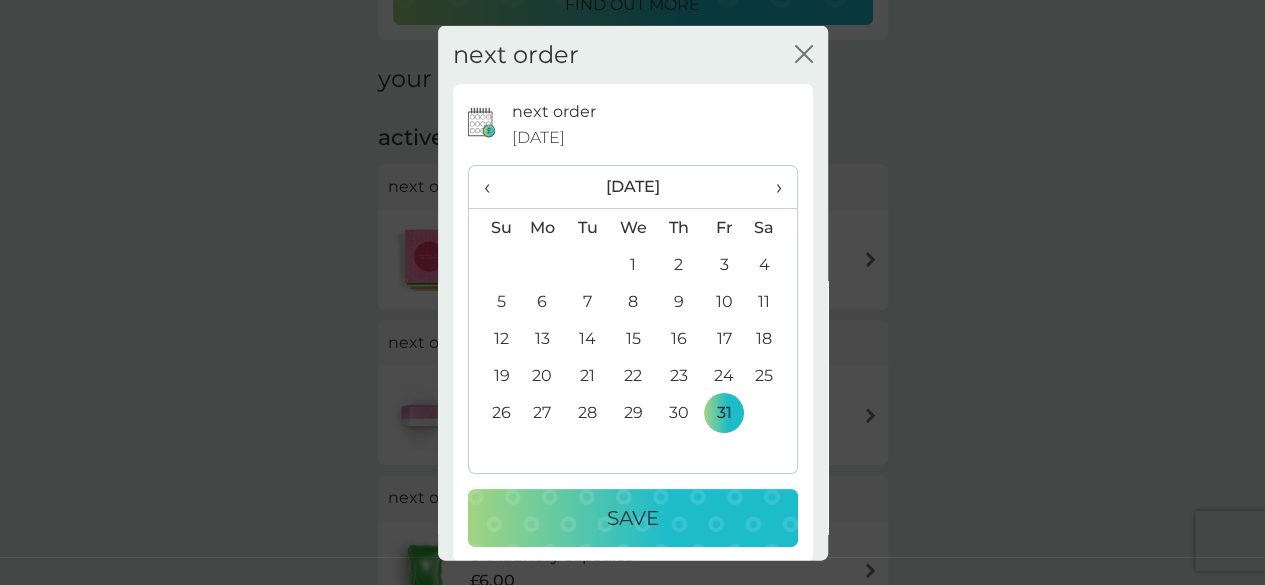 click on "Save" at bounding box center (633, 518) 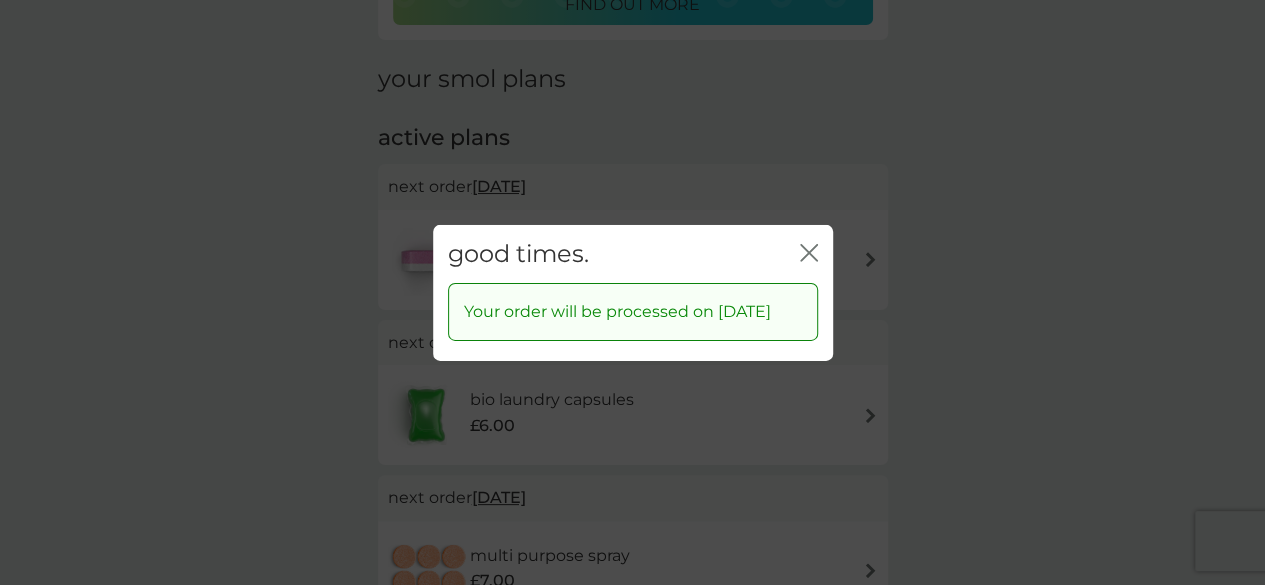 click 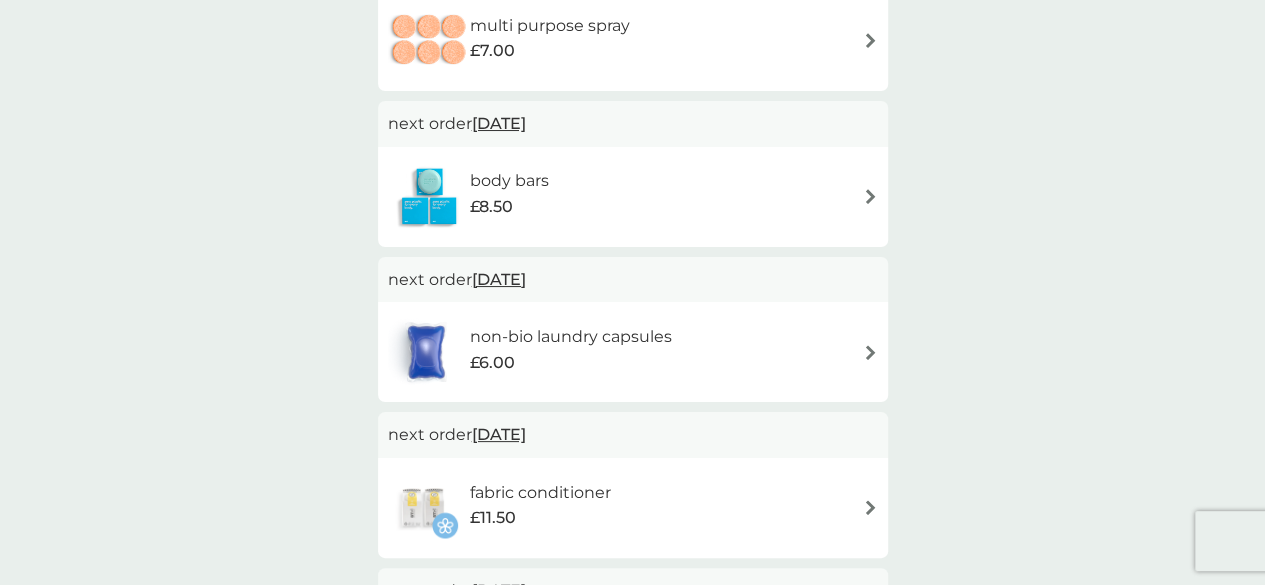 scroll, scrollTop: 810, scrollLeft: 0, axis: vertical 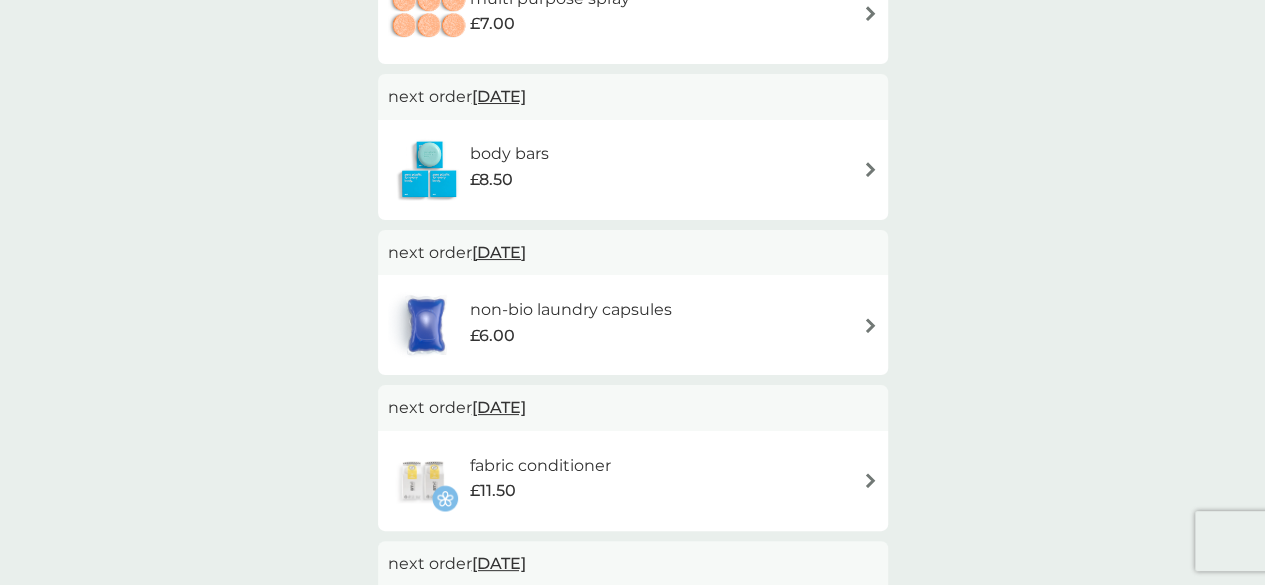 click on "[DATE]" at bounding box center (499, 252) 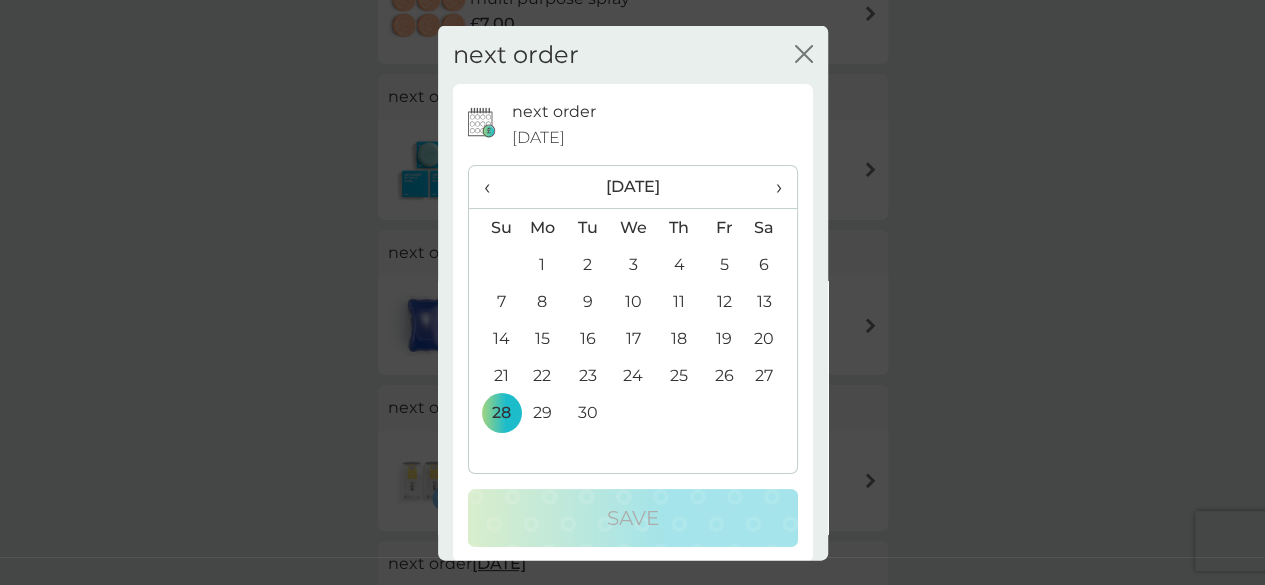 click on "›" at bounding box center [771, 187] 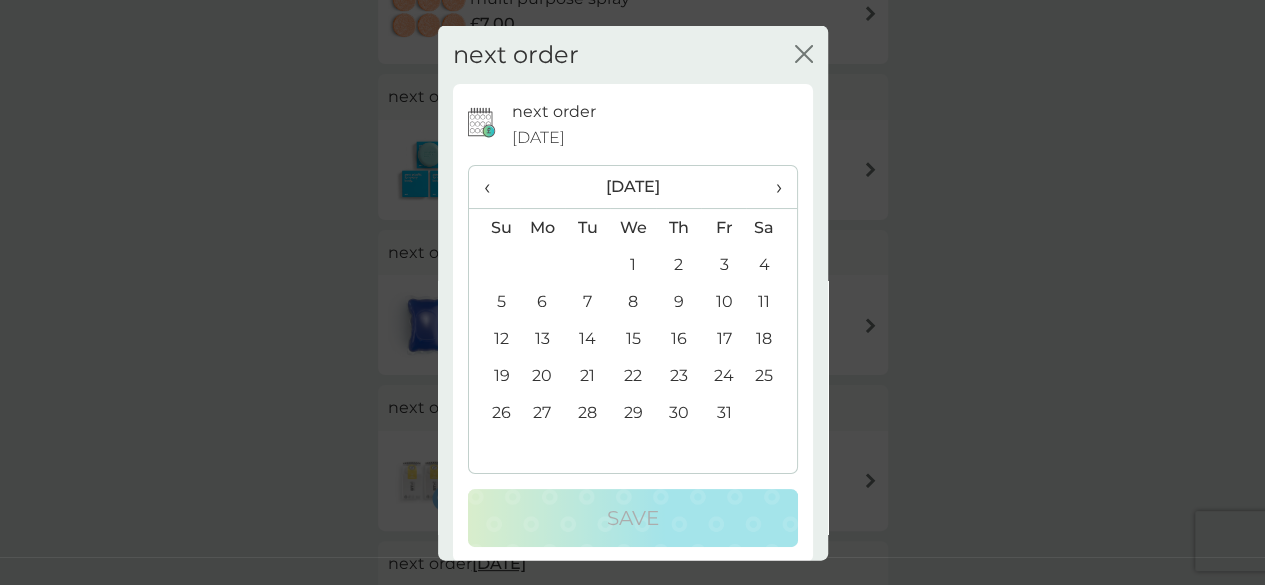 click on "31" at bounding box center (723, 412) 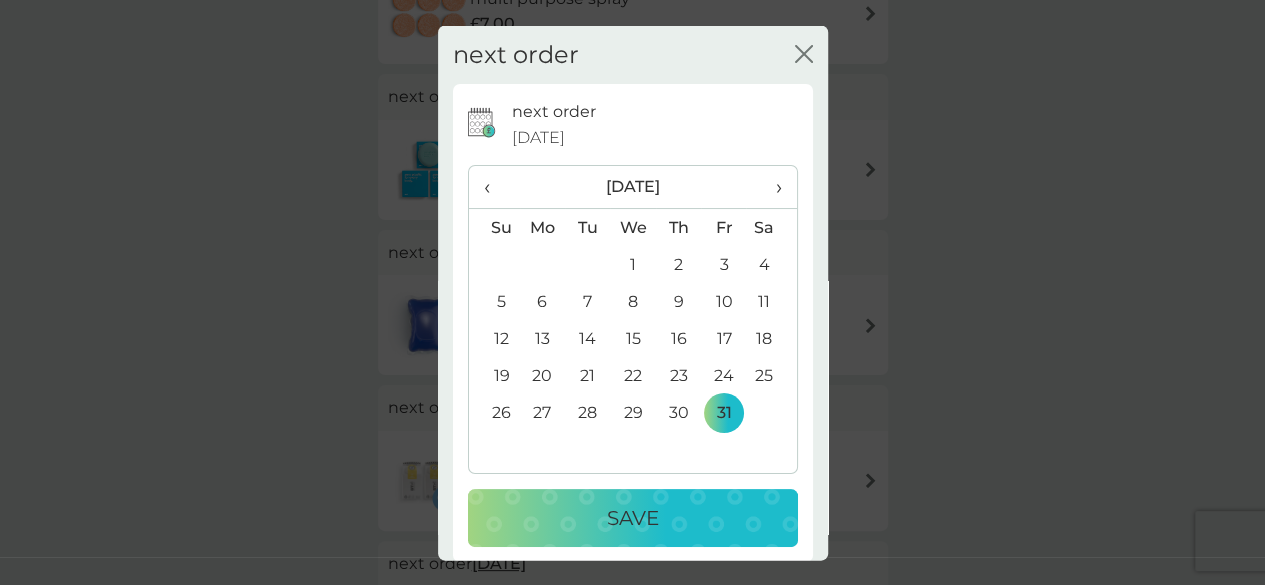 click on "Save" at bounding box center [633, 518] 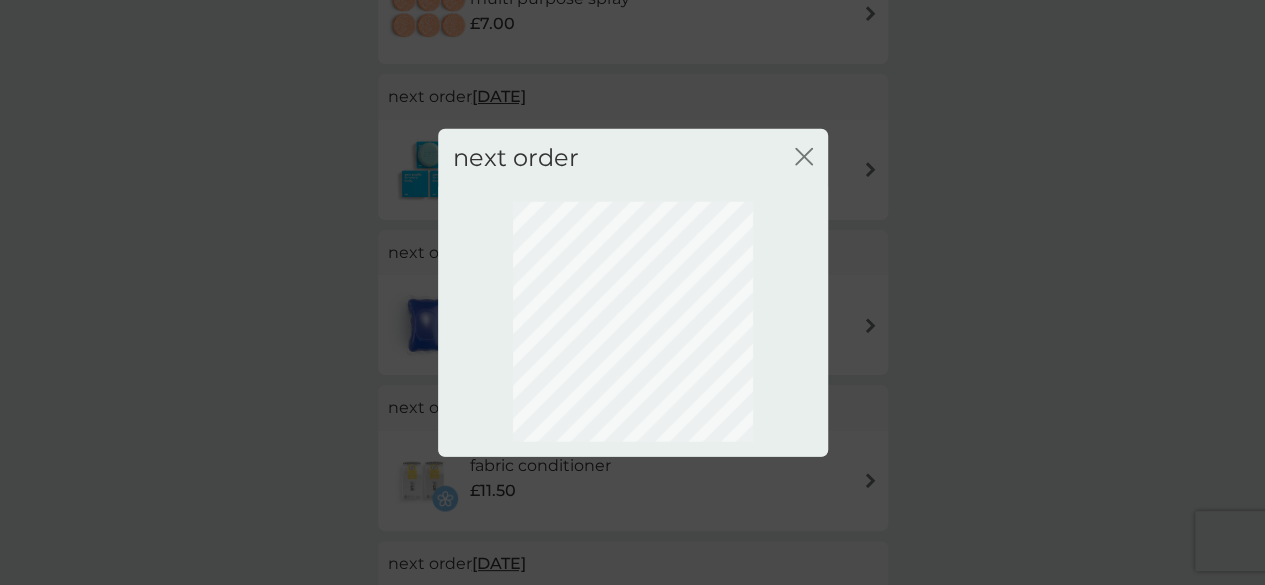 scroll, scrollTop: 253, scrollLeft: 0, axis: vertical 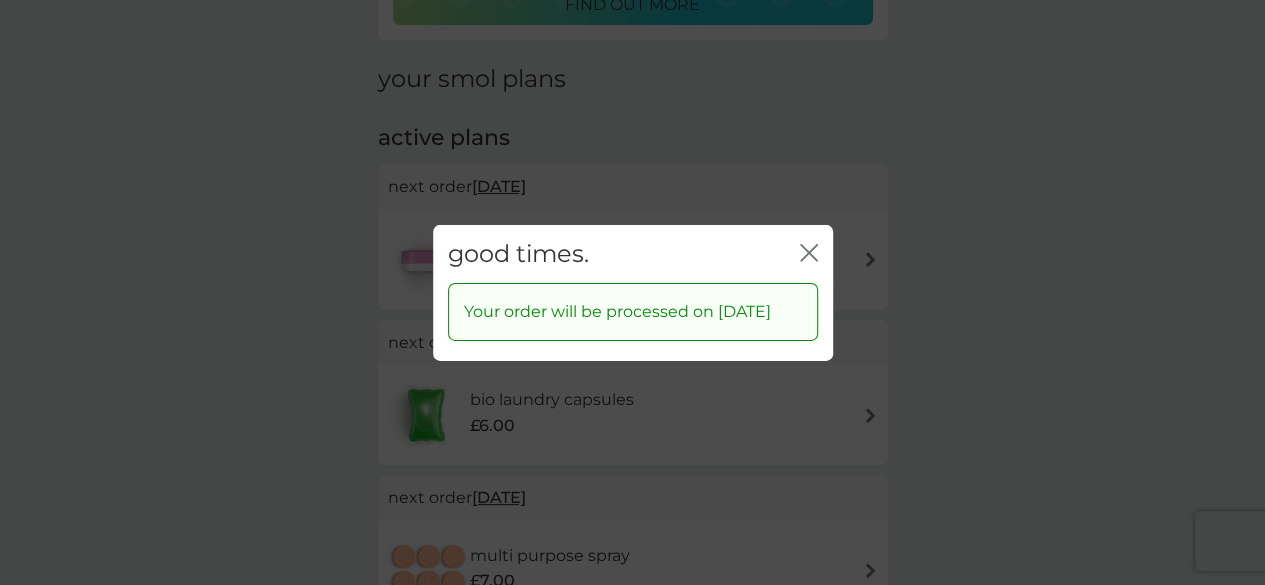 click 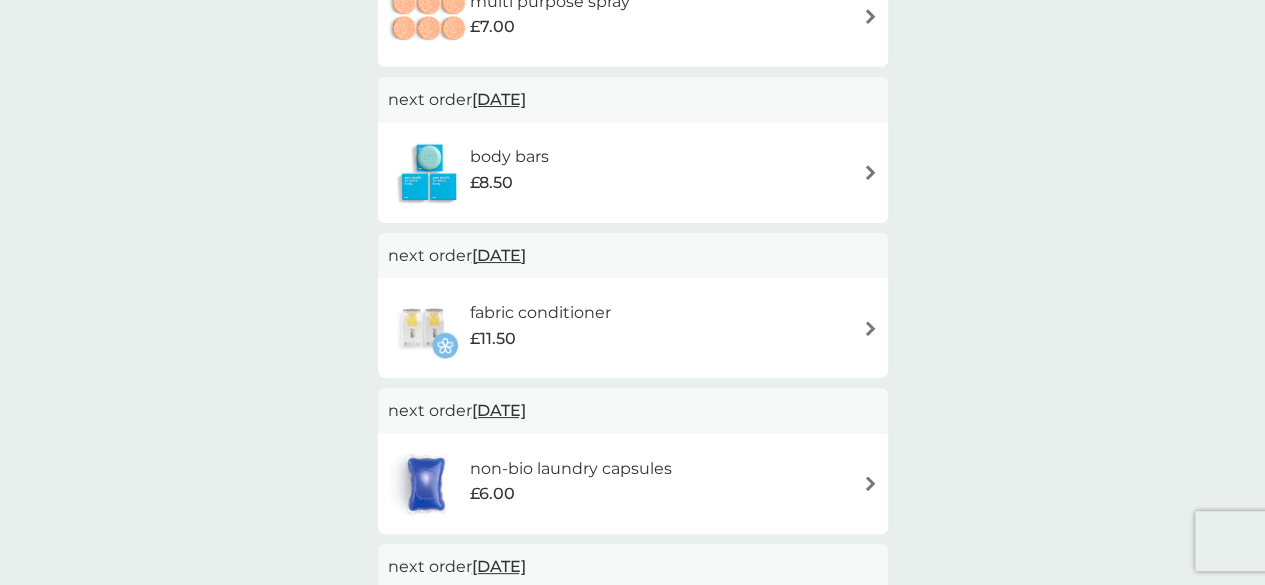 scroll, scrollTop: 828, scrollLeft: 0, axis: vertical 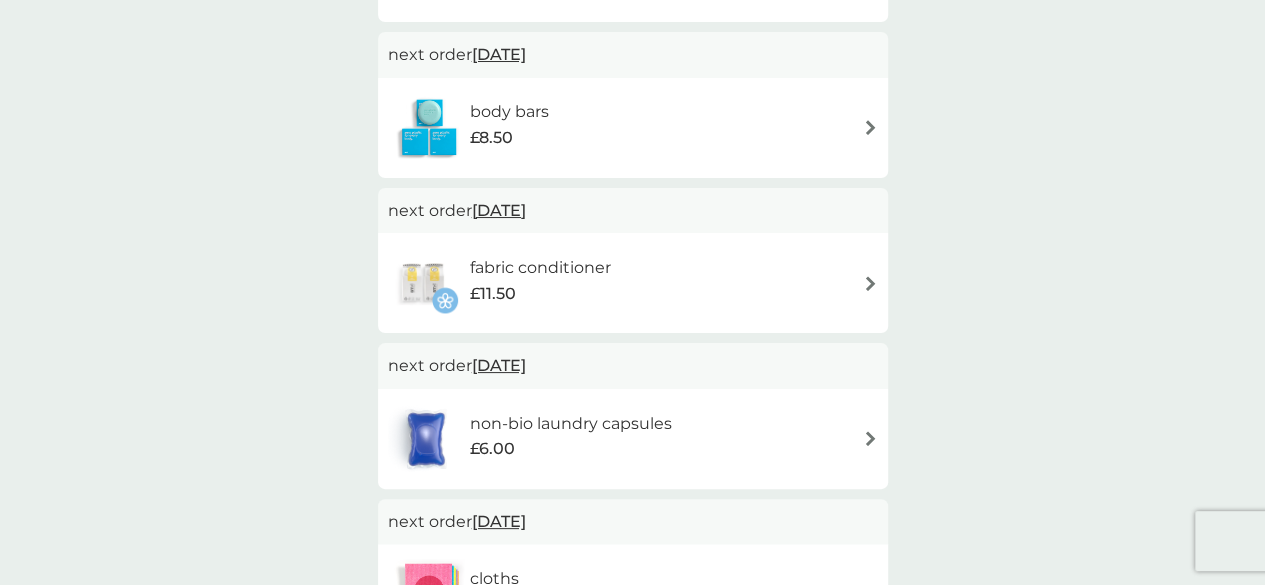 click on "[DATE]" at bounding box center [499, 210] 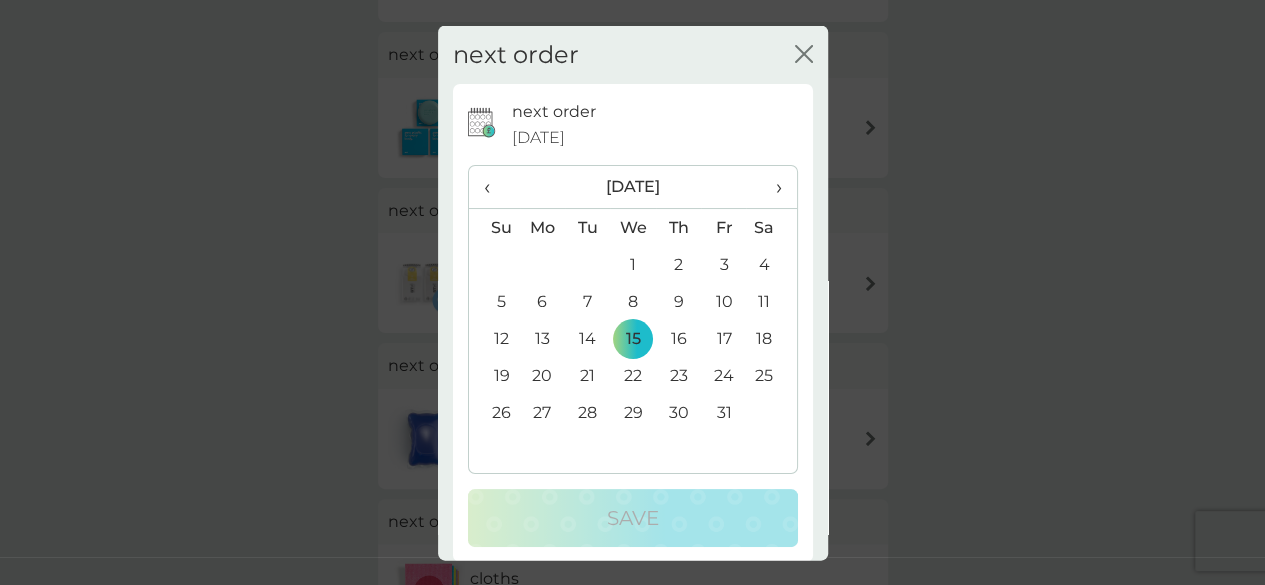 click on "›" at bounding box center [771, 187] 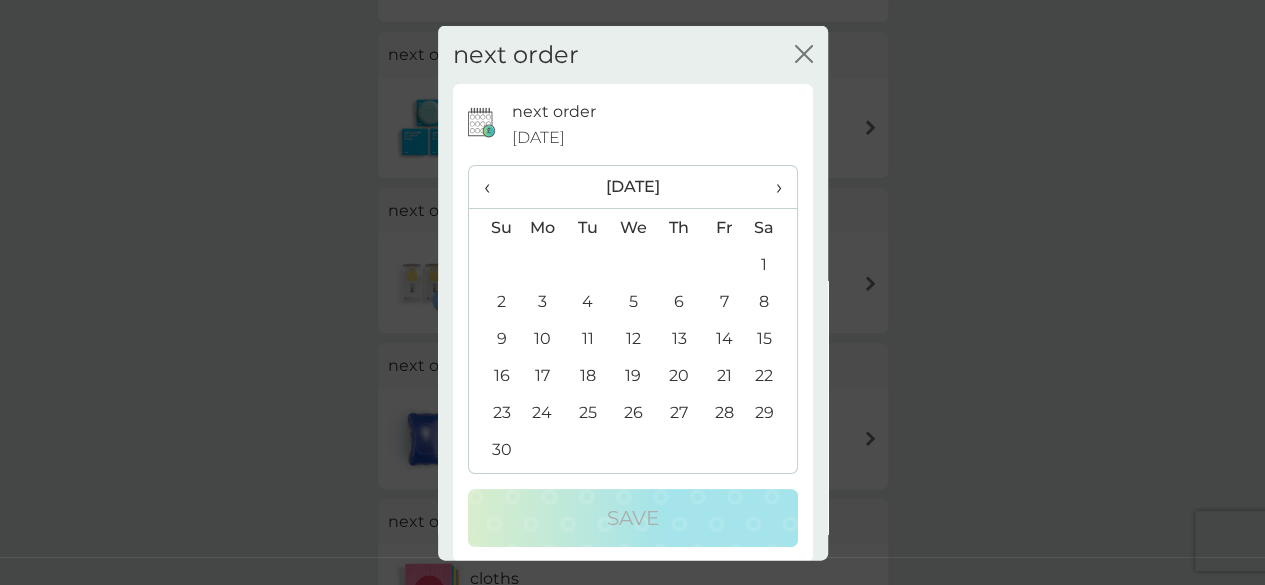 click on "26" at bounding box center [633, 412] 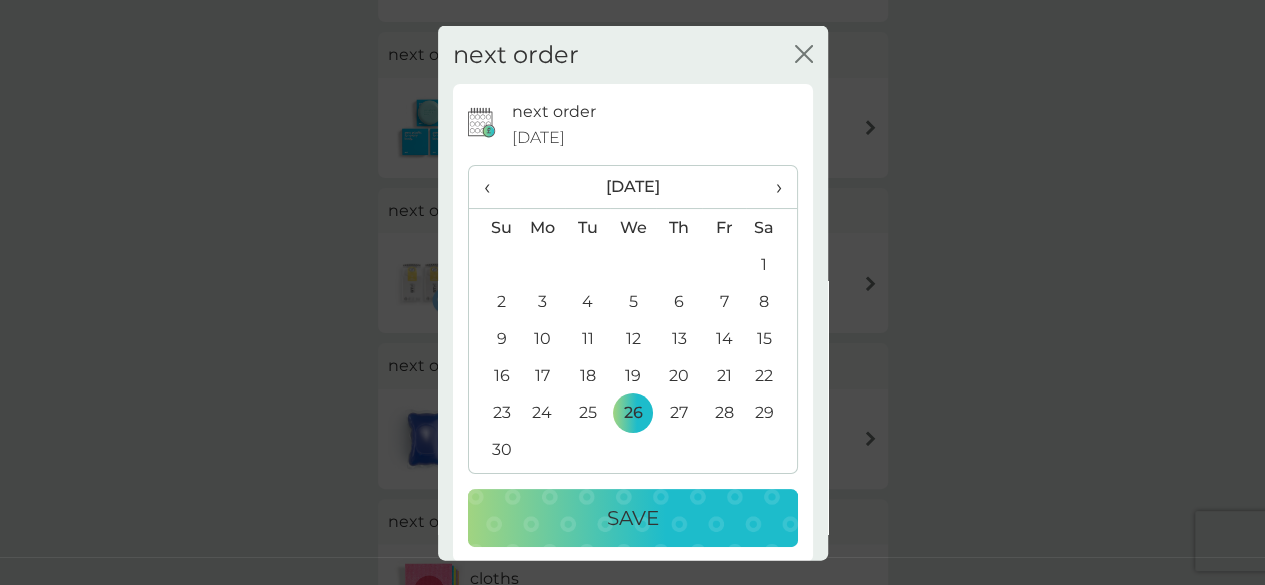 click on "Save" at bounding box center [633, 518] 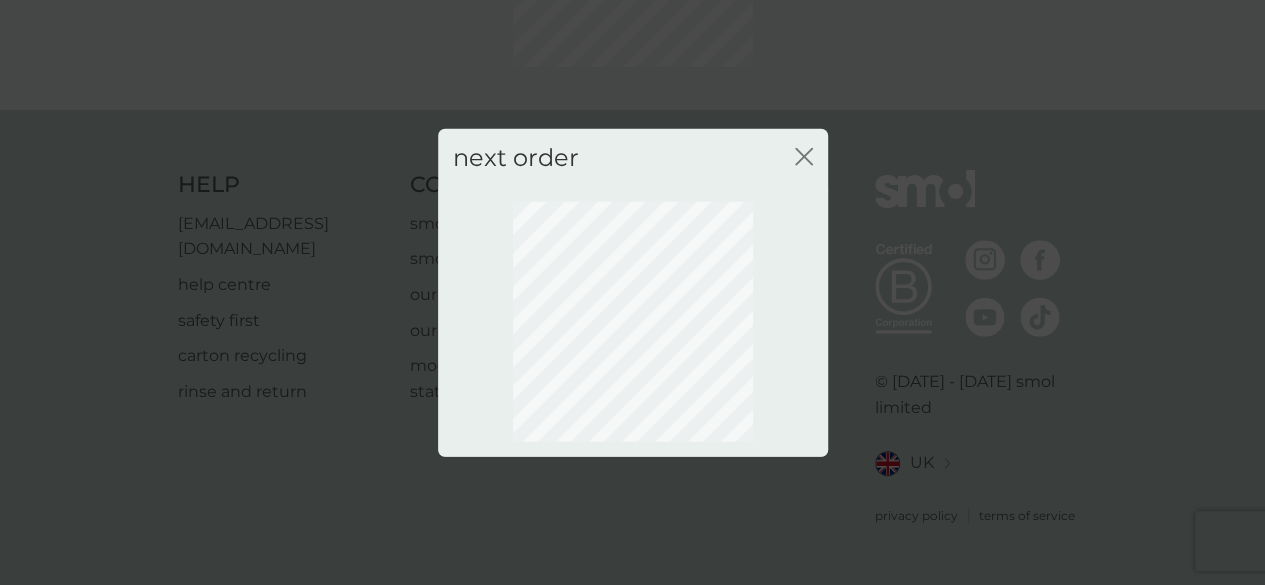 scroll, scrollTop: 253, scrollLeft: 0, axis: vertical 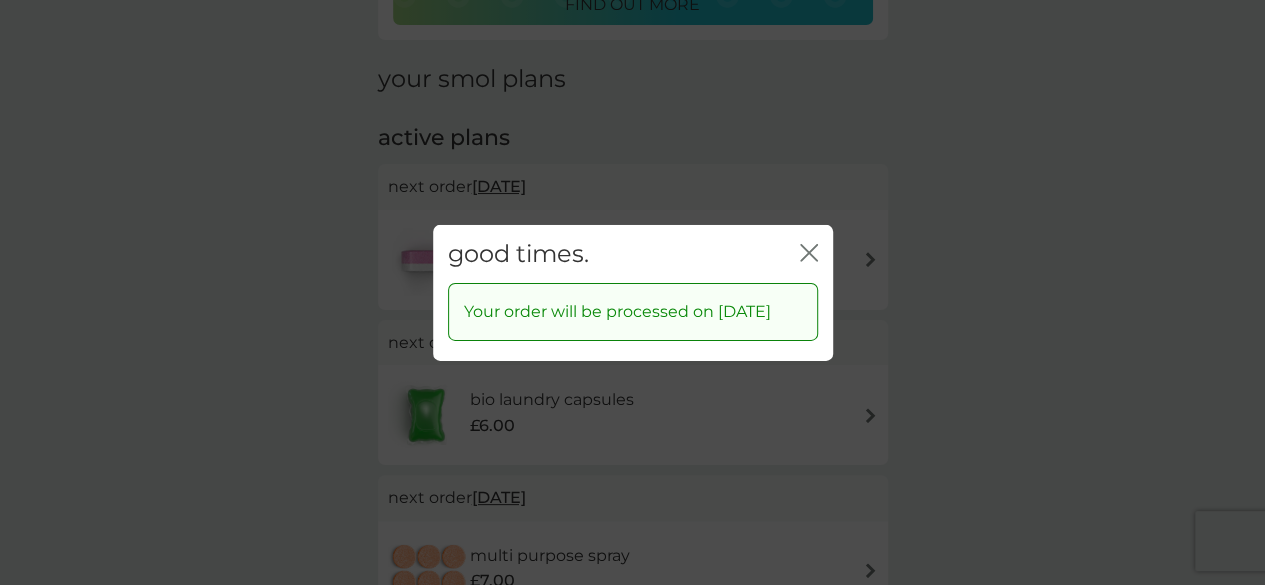 click 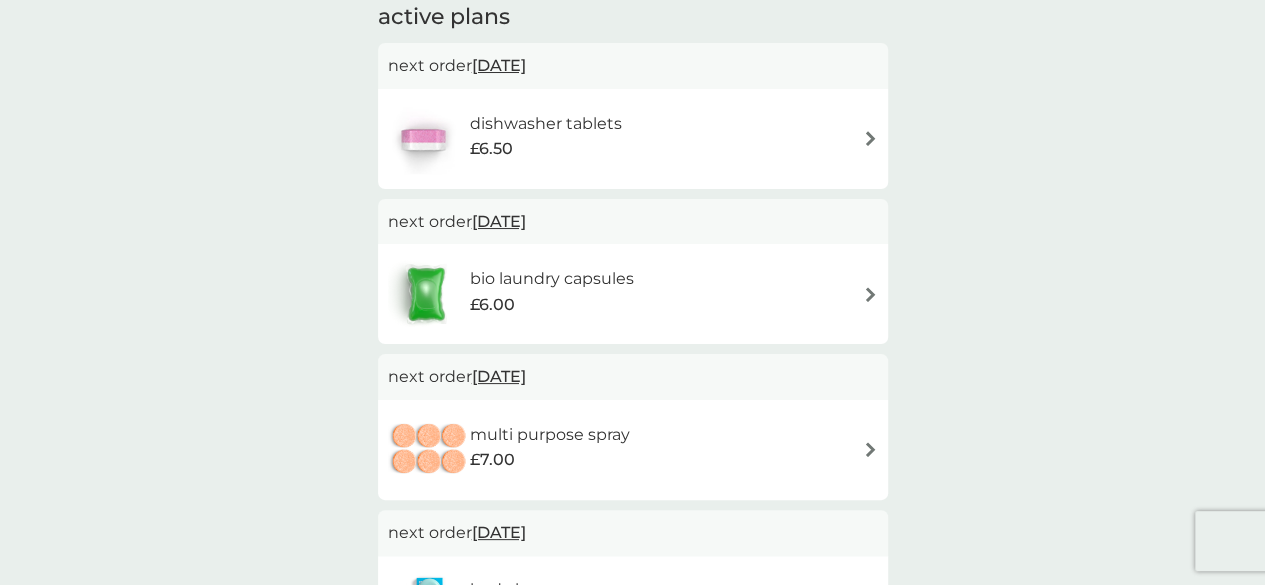 scroll, scrollTop: 0, scrollLeft: 0, axis: both 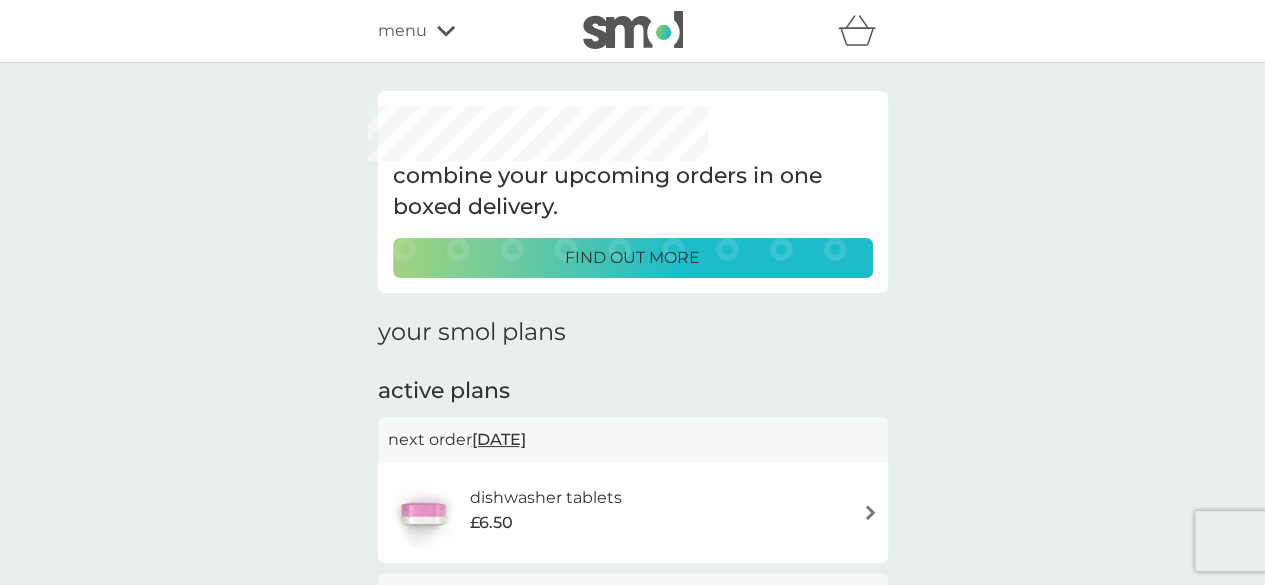 click on "menu" at bounding box center [402, 31] 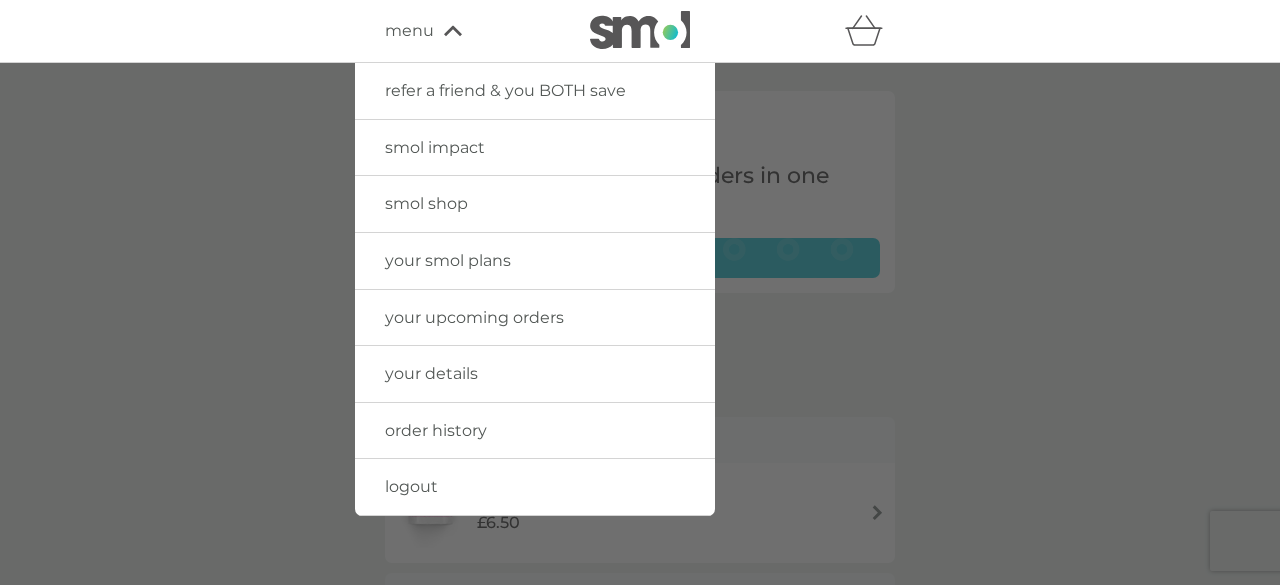 click on "smol impact" at bounding box center (435, 147) 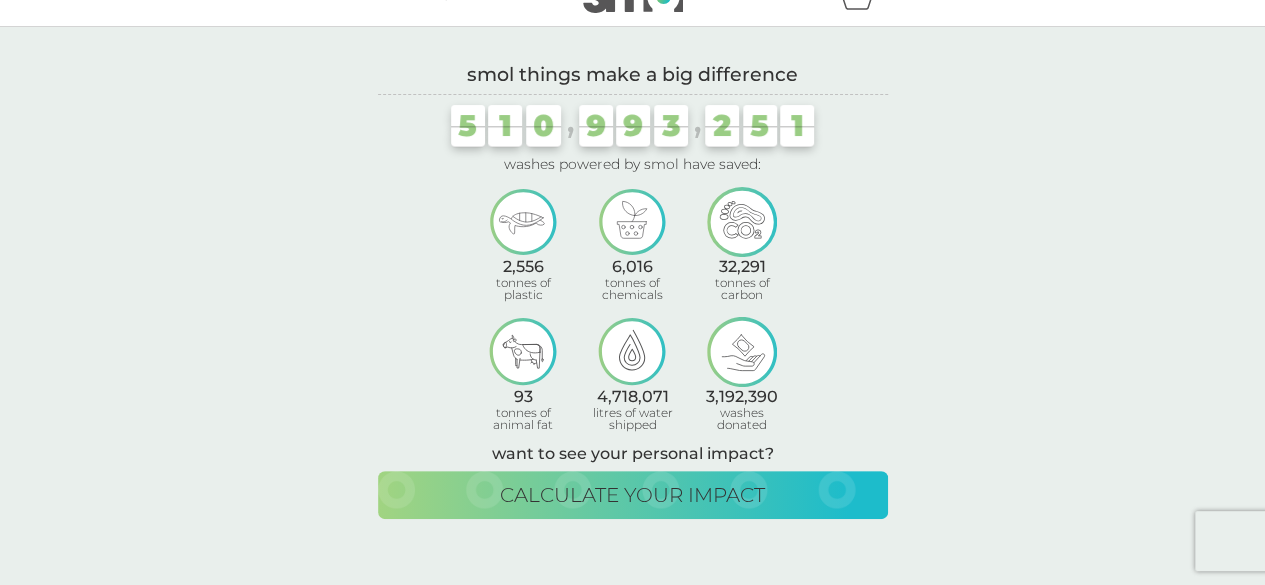 scroll, scrollTop: 3, scrollLeft: 0, axis: vertical 